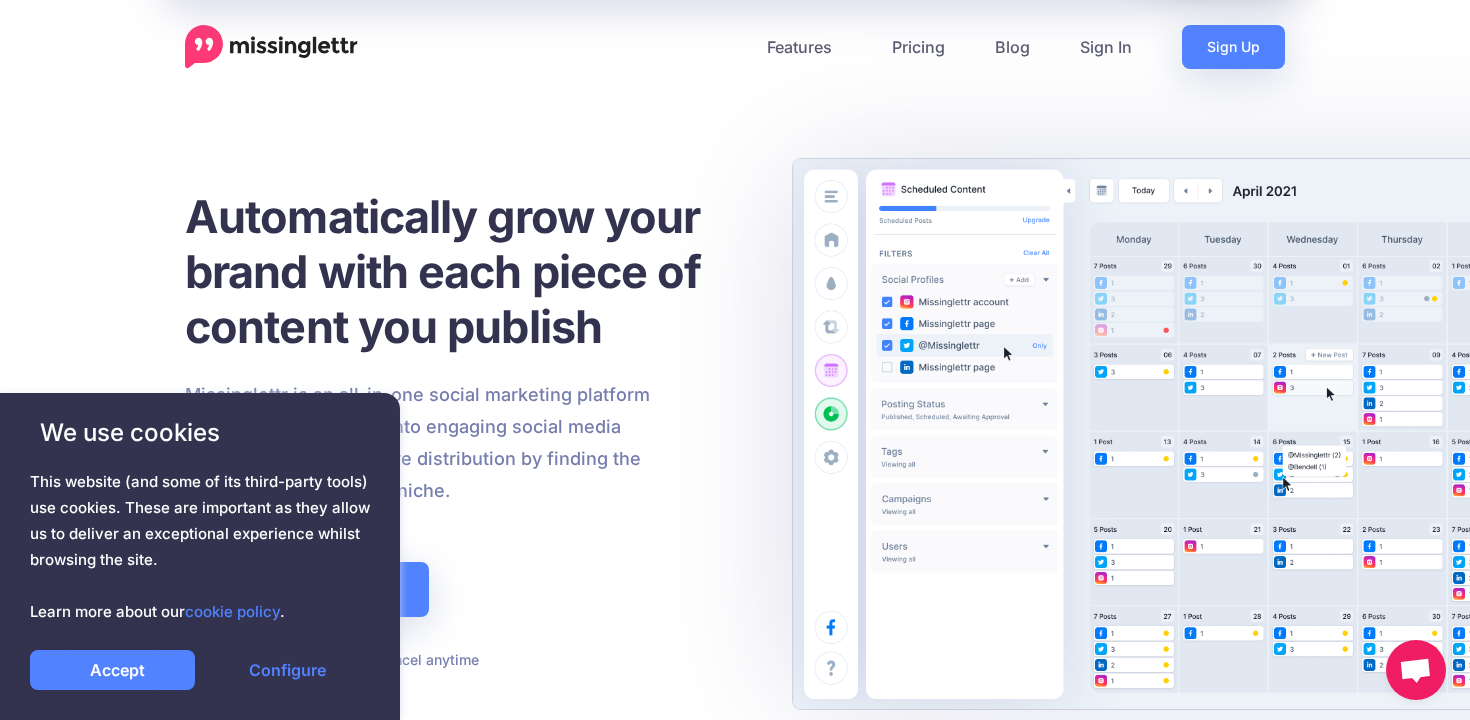 scroll, scrollTop: 0, scrollLeft: 0, axis: both 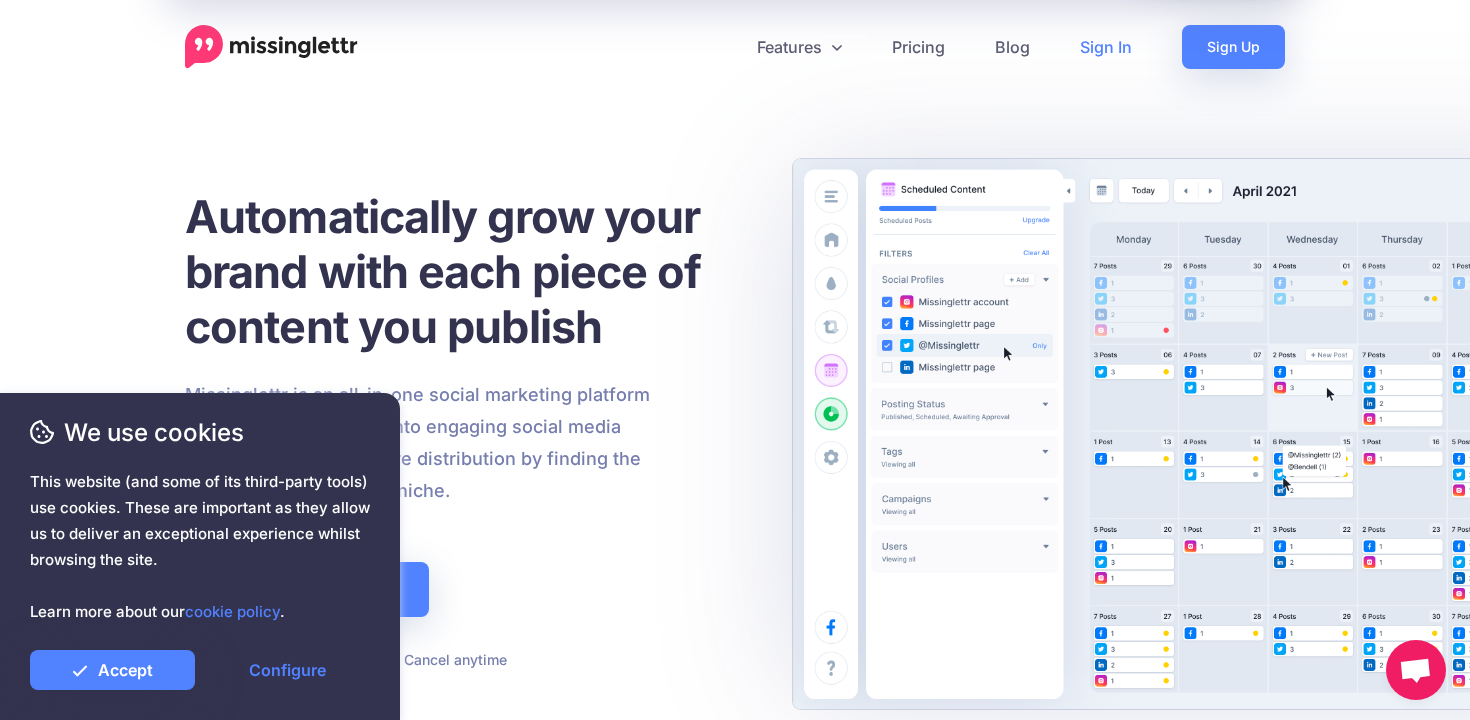 click on "Sign In" at bounding box center (1106, 47) 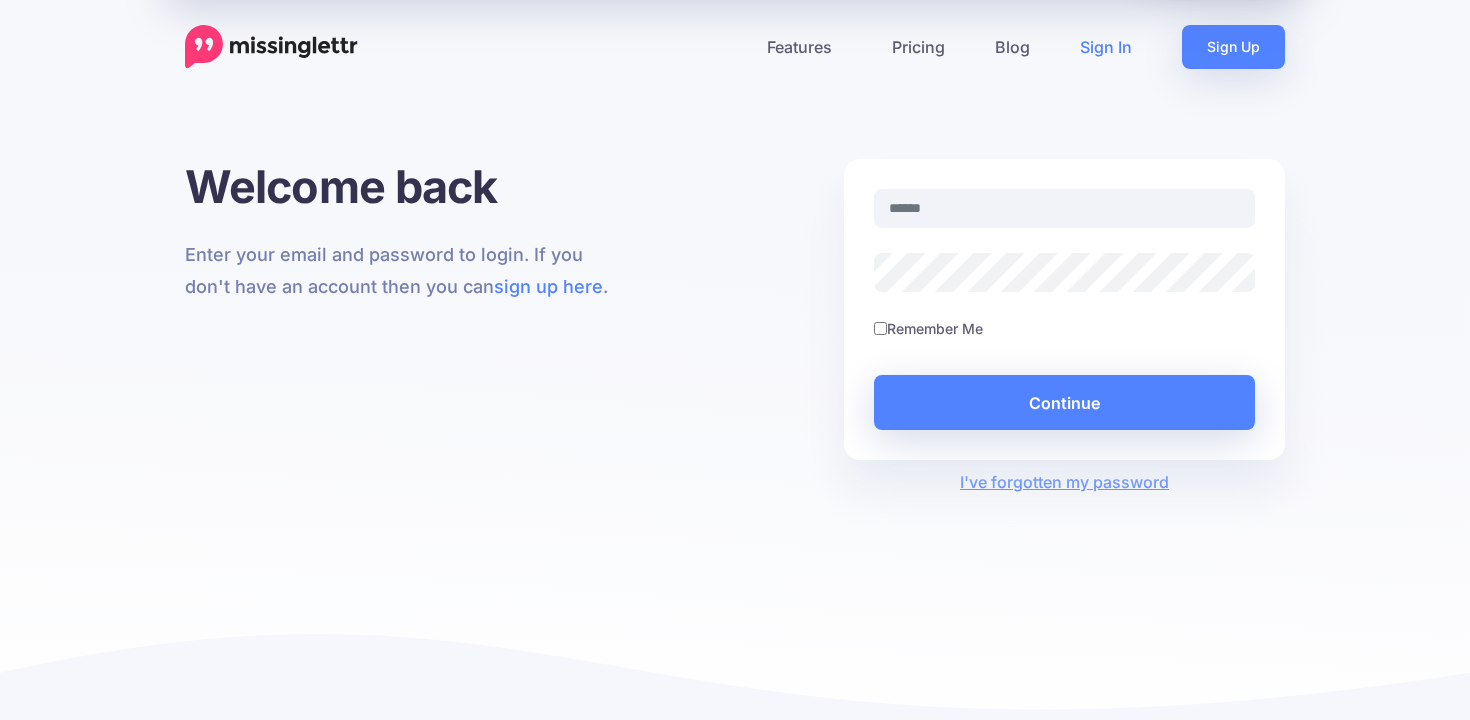 scroll, scrollTop: 0, scrollLeft: 0, axis: both 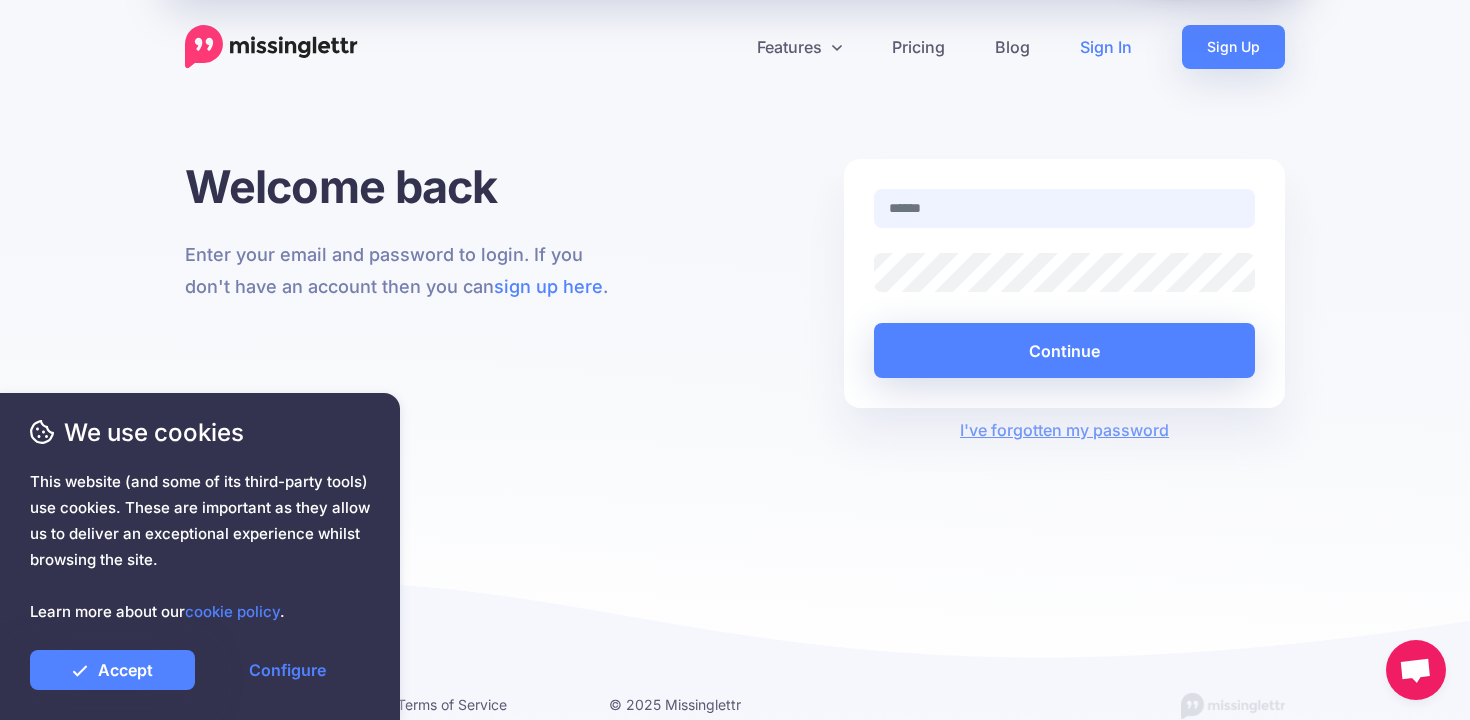 type on "**********" 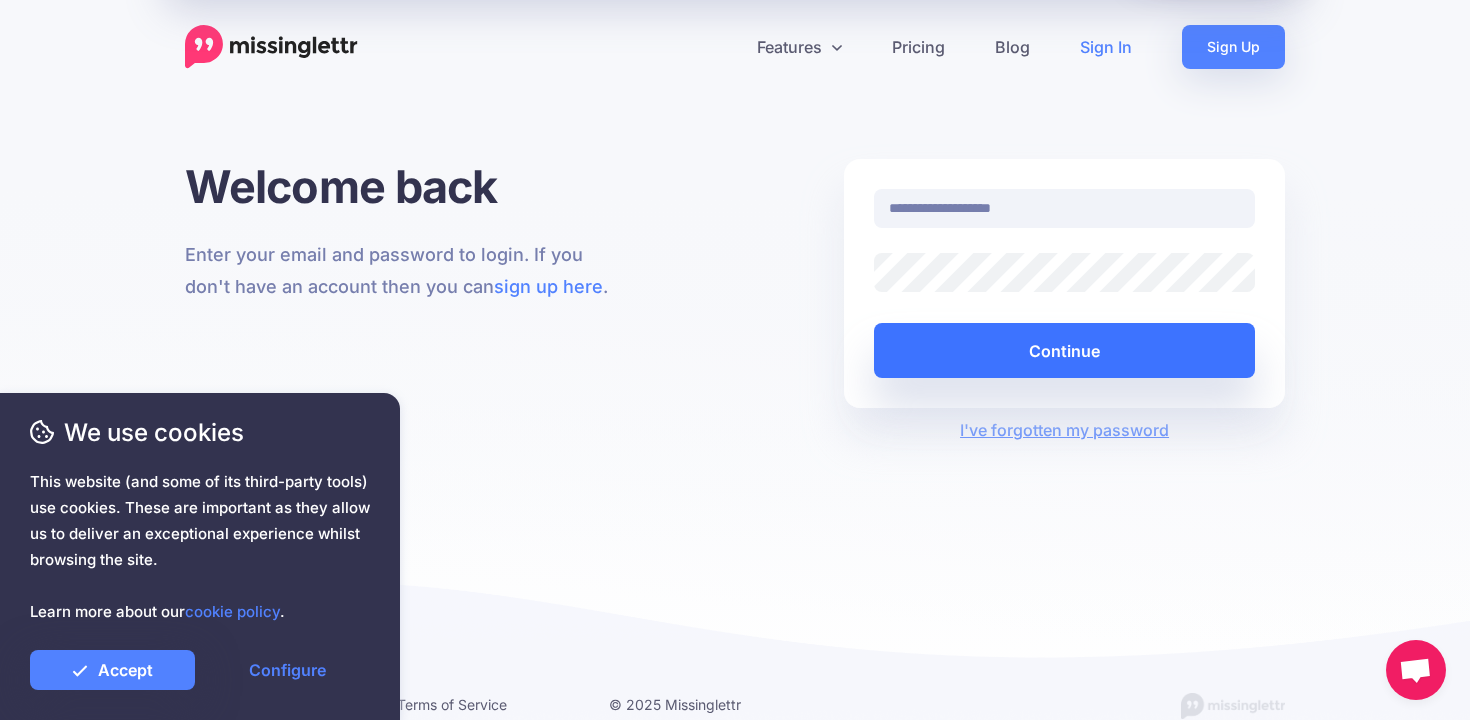 click on "Continue" at bounding box center (1064, 350) 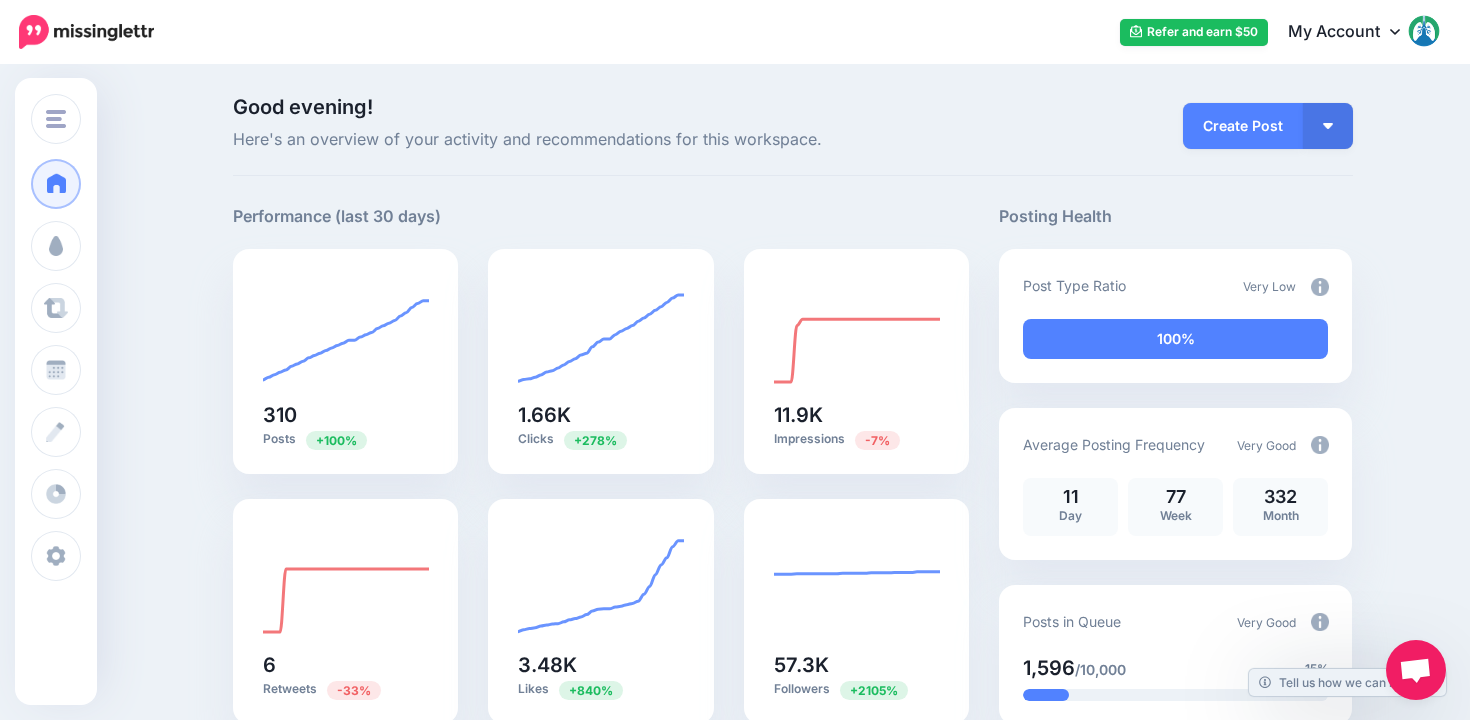 scroll, scrollTop: 0, scrollLeft: 0, axis: both 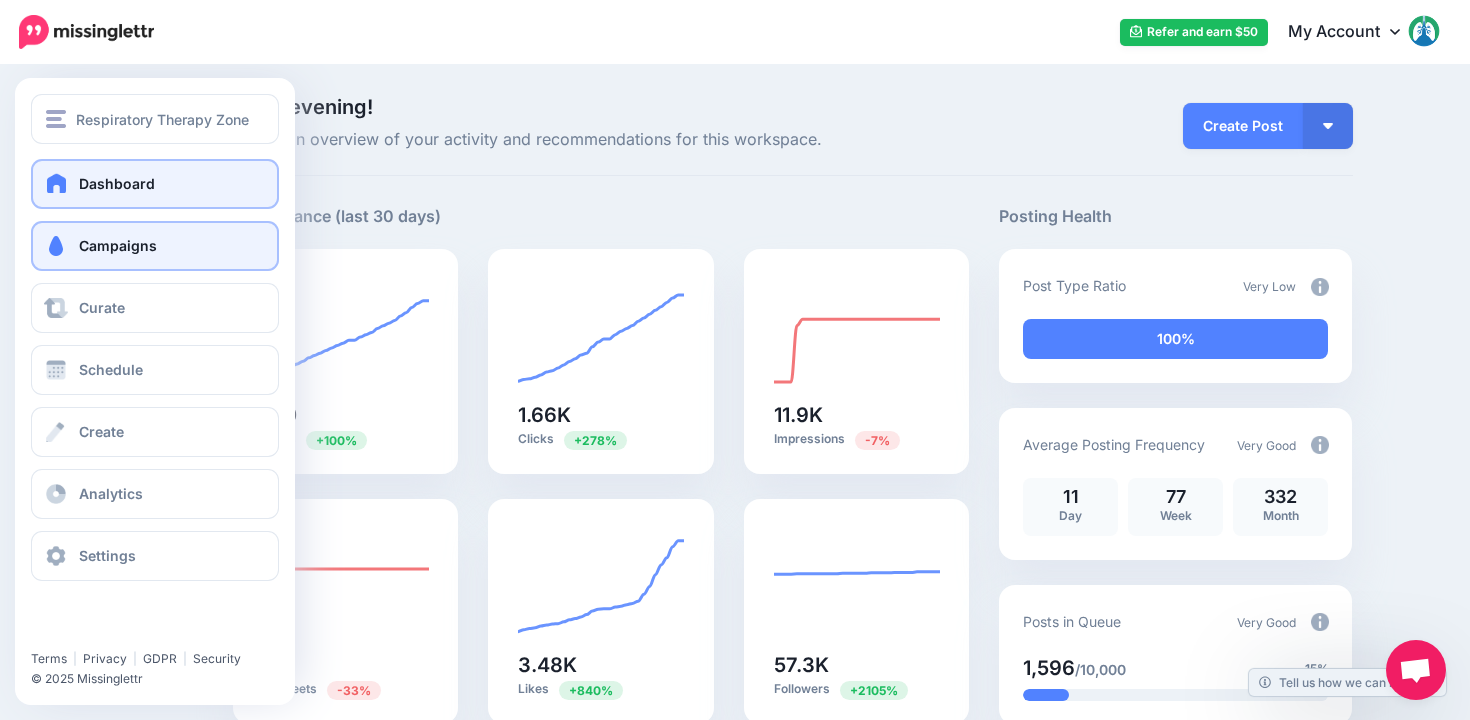 click on "Campaigns" at bounding box center (155, 246) 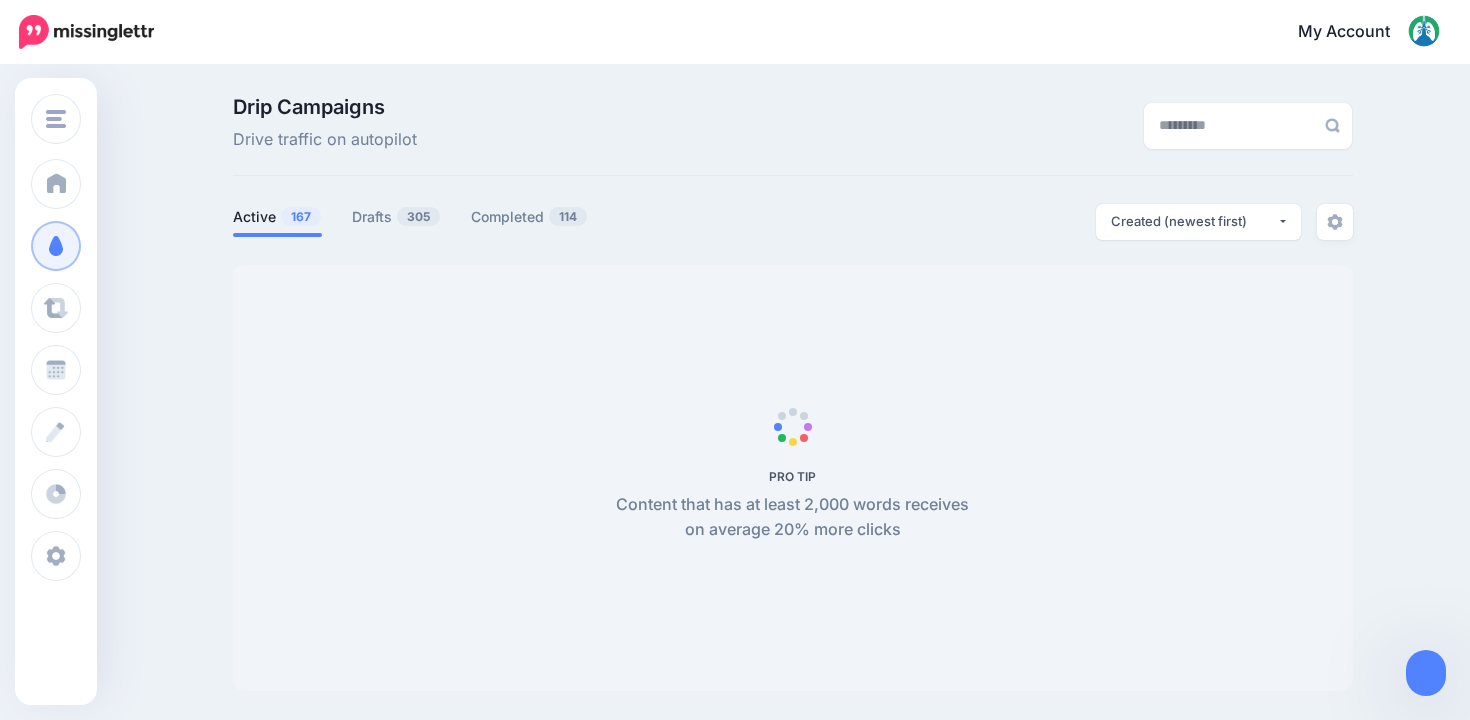 scroll, scrollTop: 0, scrollLeft: 0, axis: both 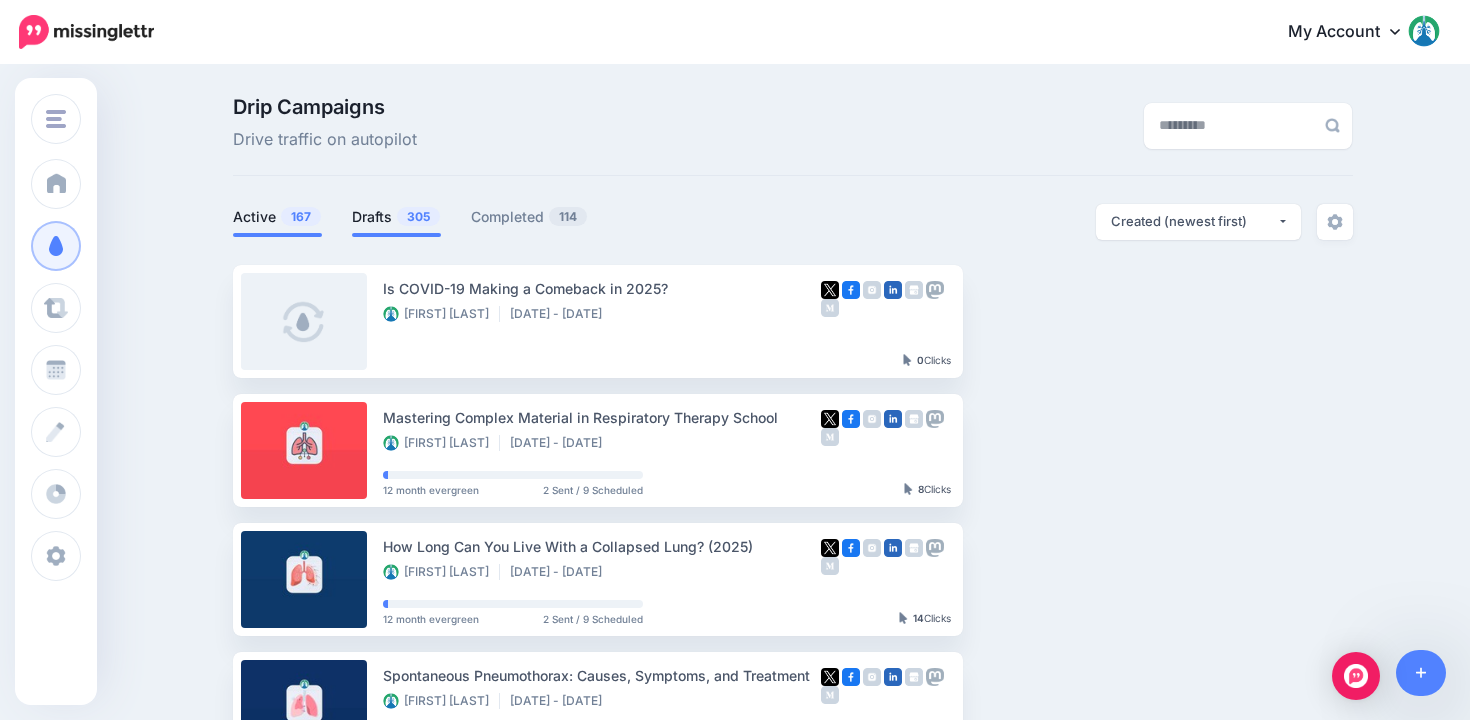 click at bounding box center [396, 235] 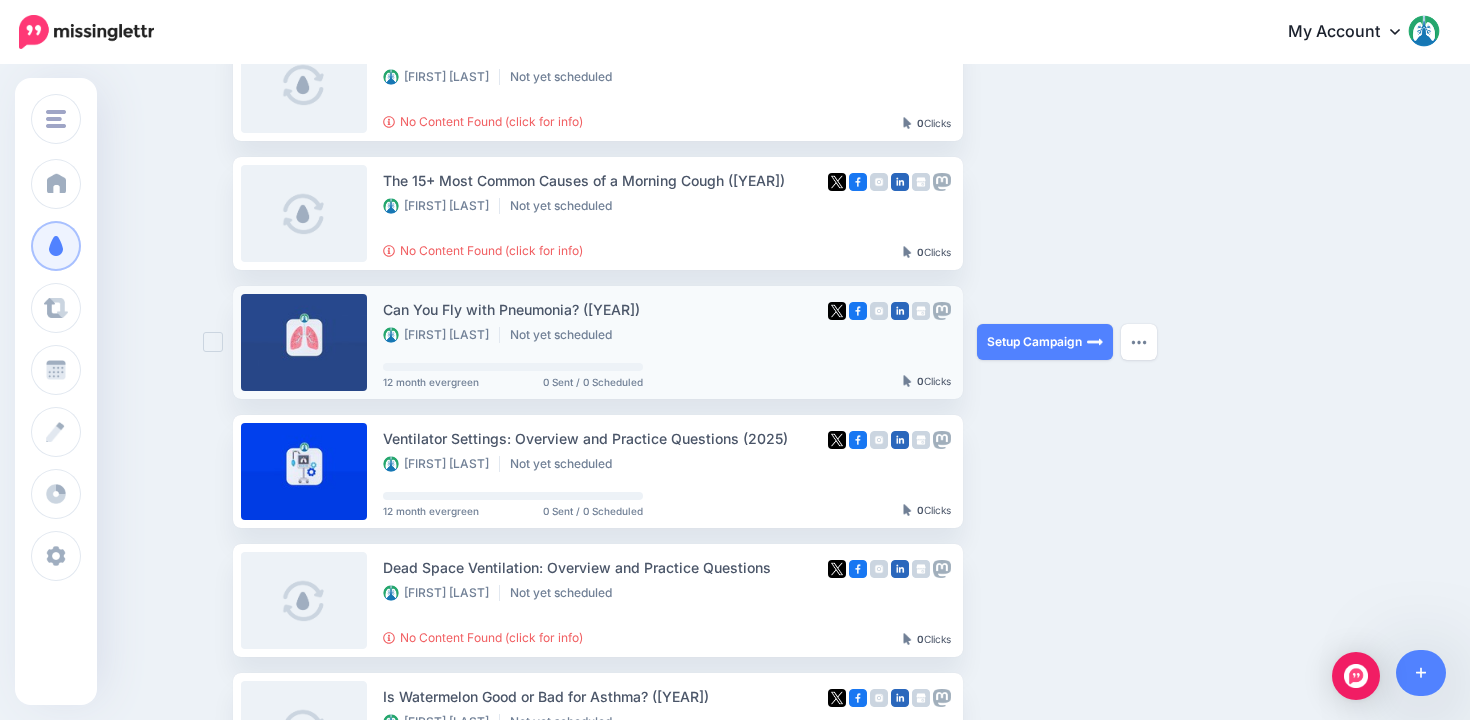 scroll, scrollTop: 323, scrollLeft: 0, axis: vertical 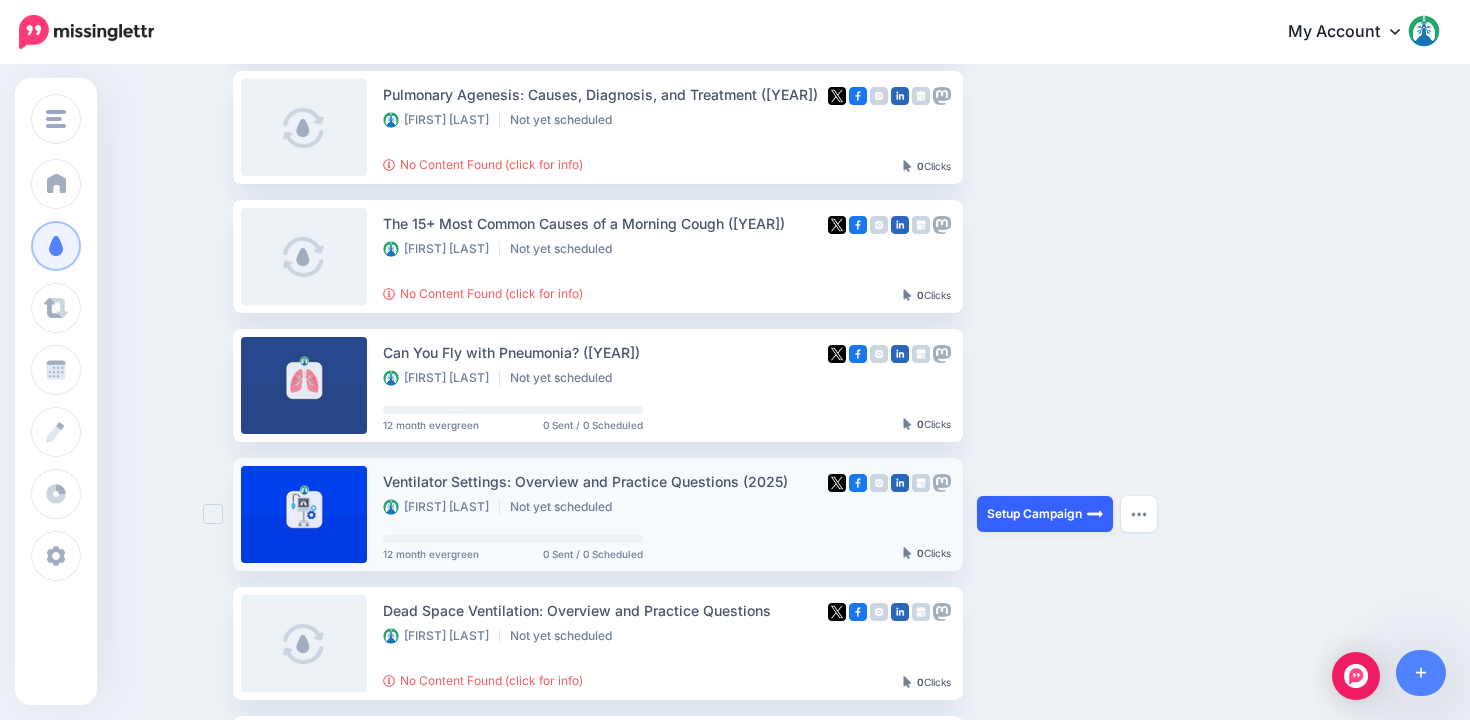 click on "Setup Campaign" at bounding box center (1045, 514) 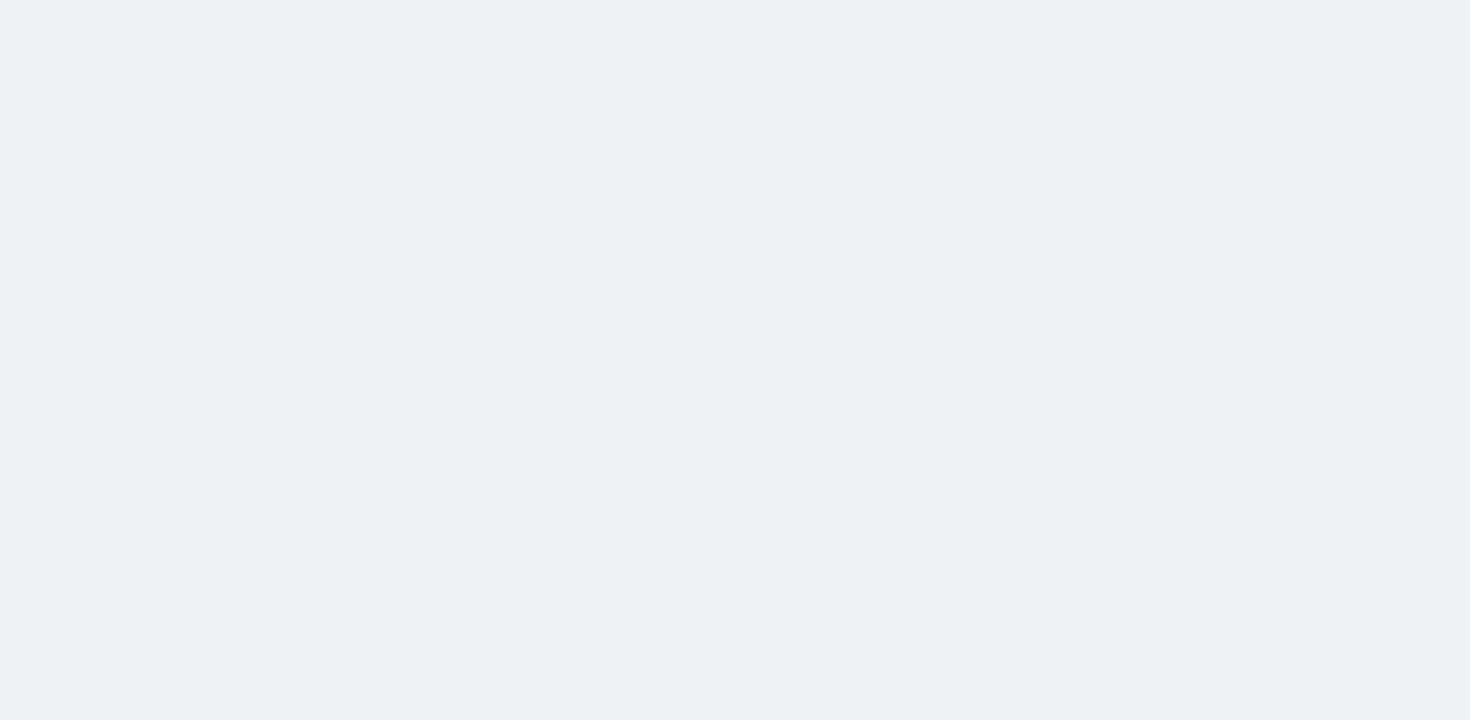scroll, scrollTop: 0, scrollLeft: 0, axis: both 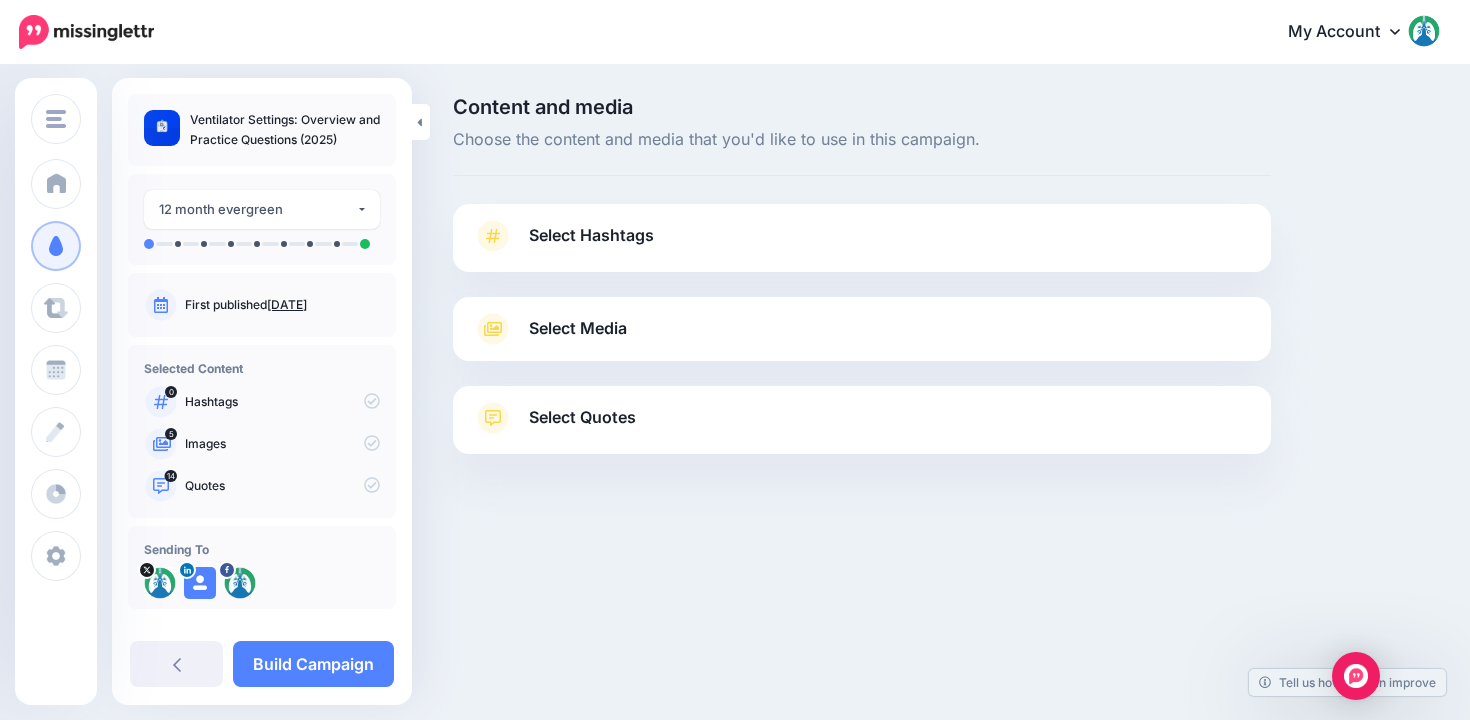 click on "Select Hashtags" at bounding box center [591, 235] 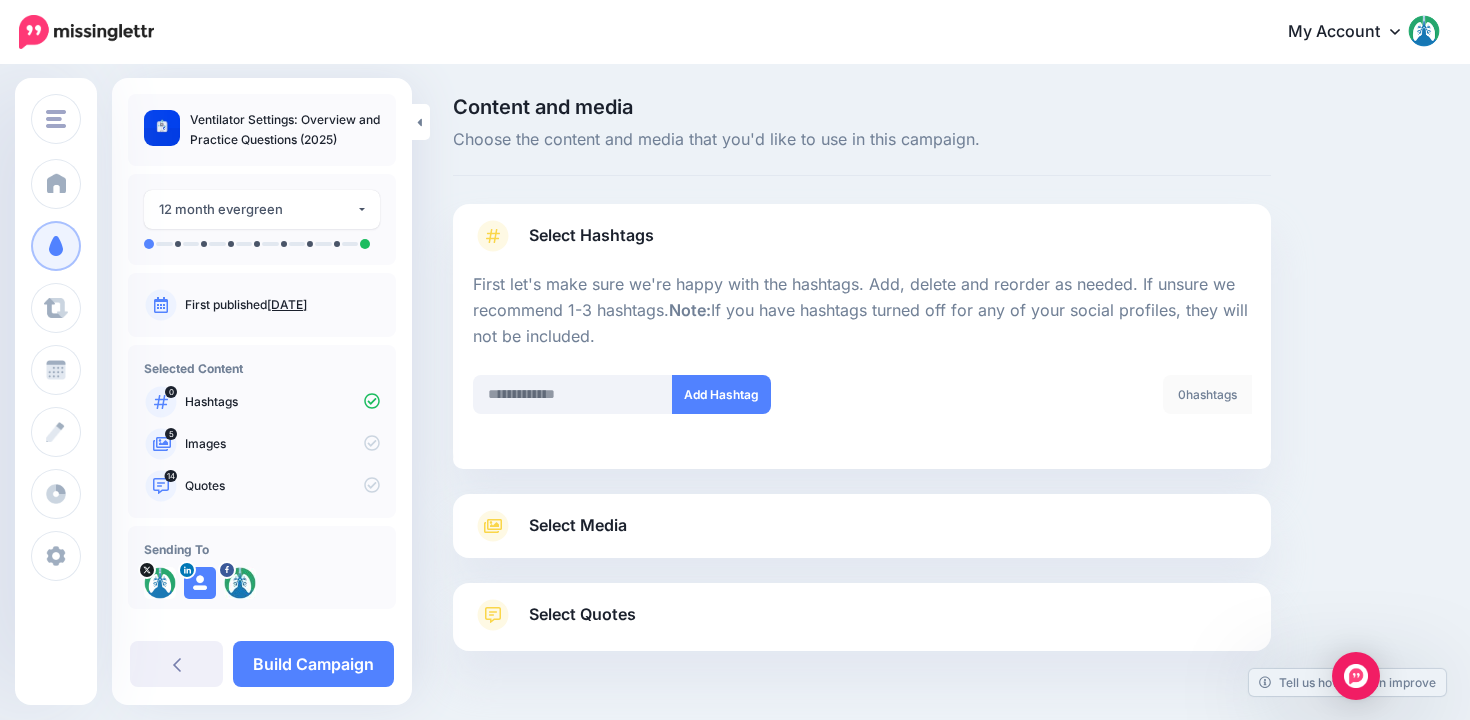 click on "Select Media
Next, let's make sure we have the best media for this campaign. Delete those you don't want or upload new ones. You can even crop, add text and stickers if needed(Not available for videos/gifs).
Add Media
What media would you like to add?
Upload" at bounding box center [862, 526] 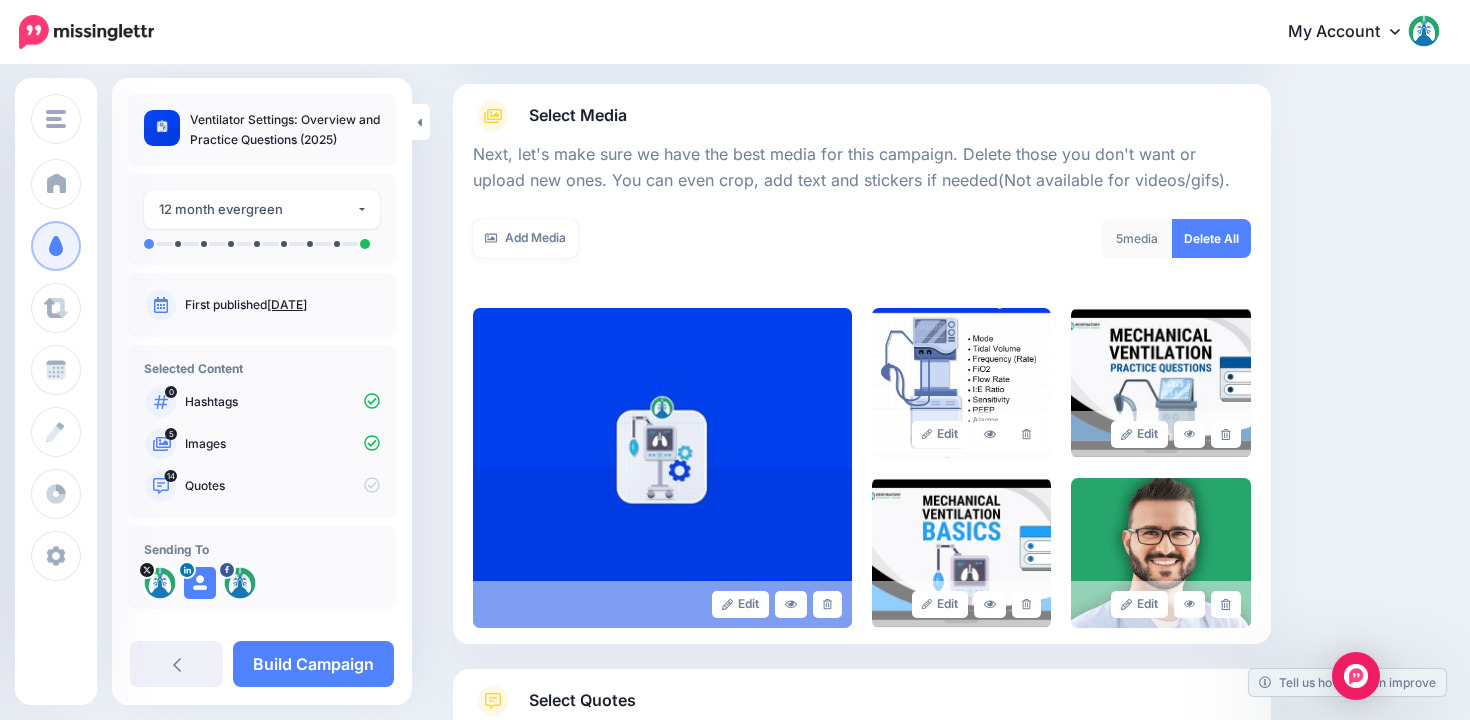 scroll, scrollTop: 262, scrollLeft: 0, axis: vertical 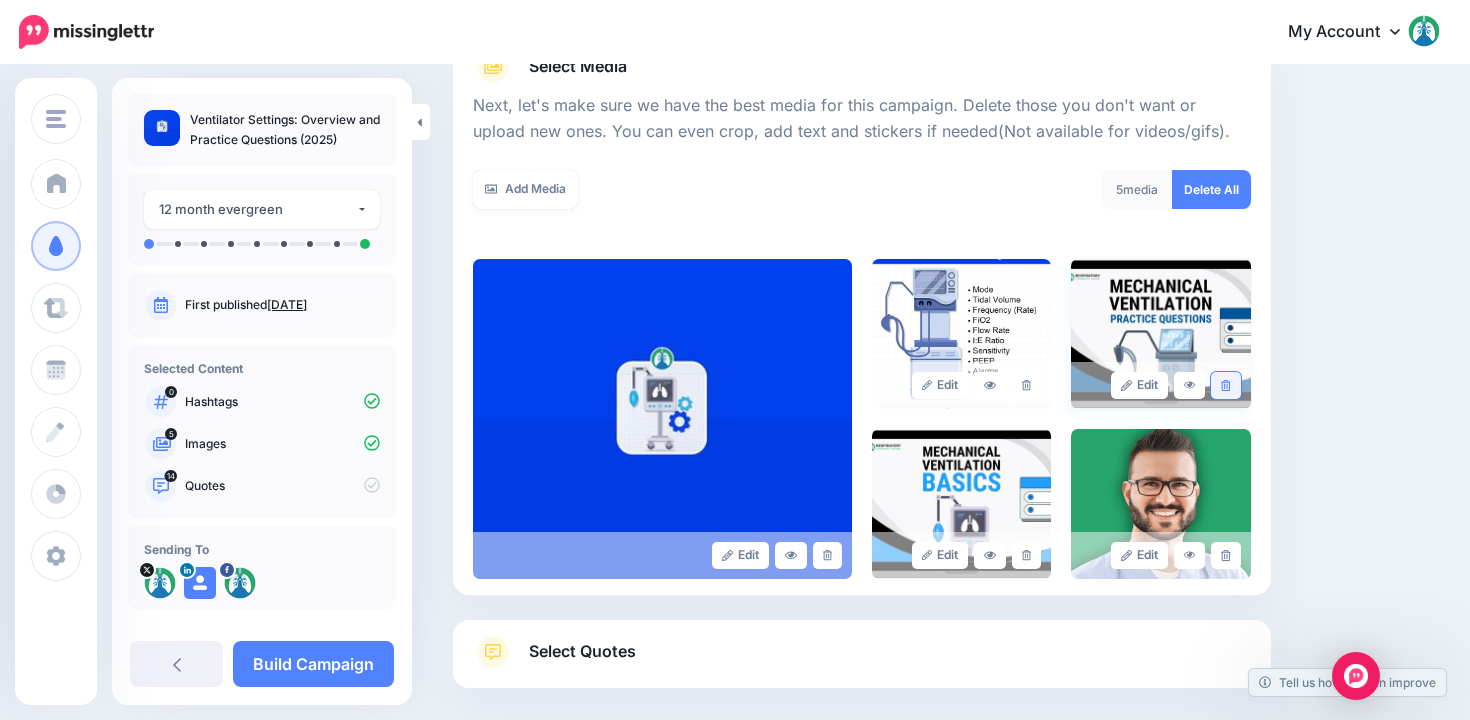 click at bounding box center (1225, 385) 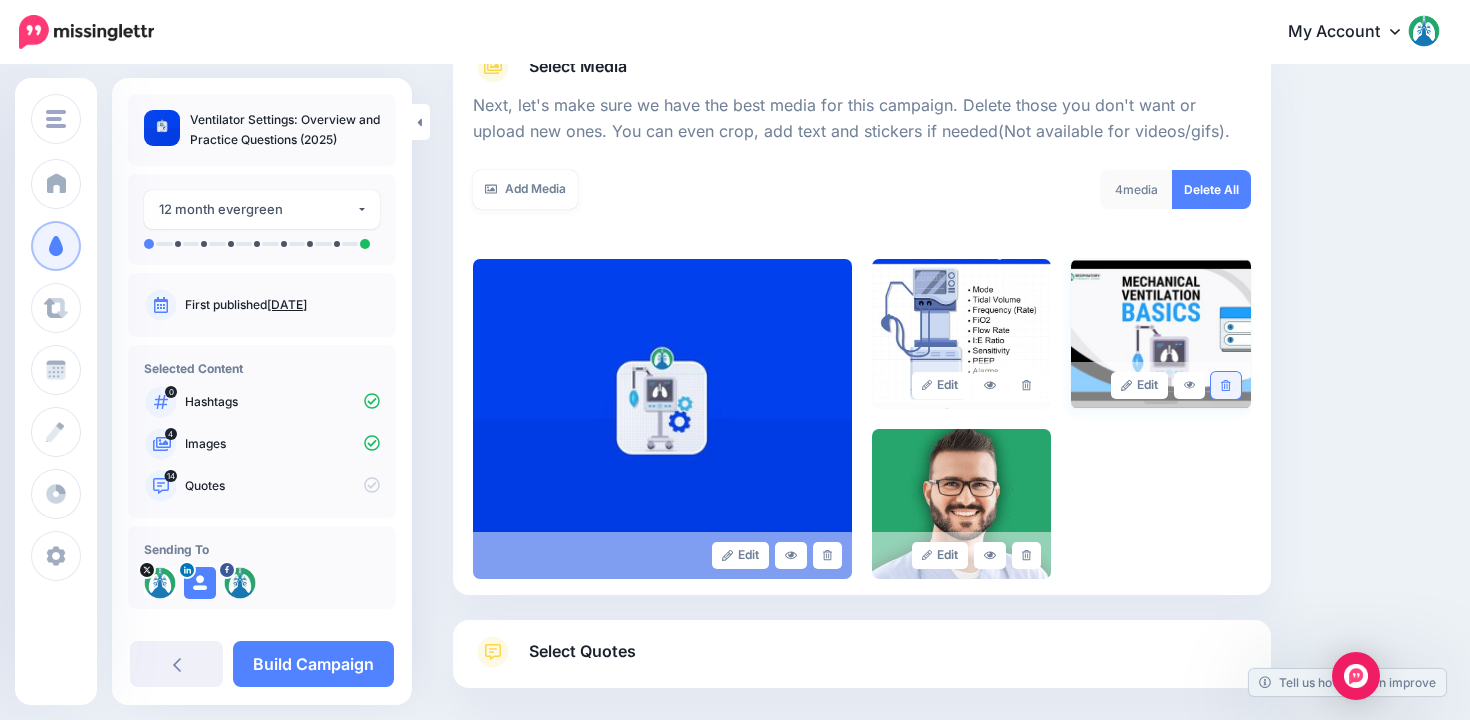 click 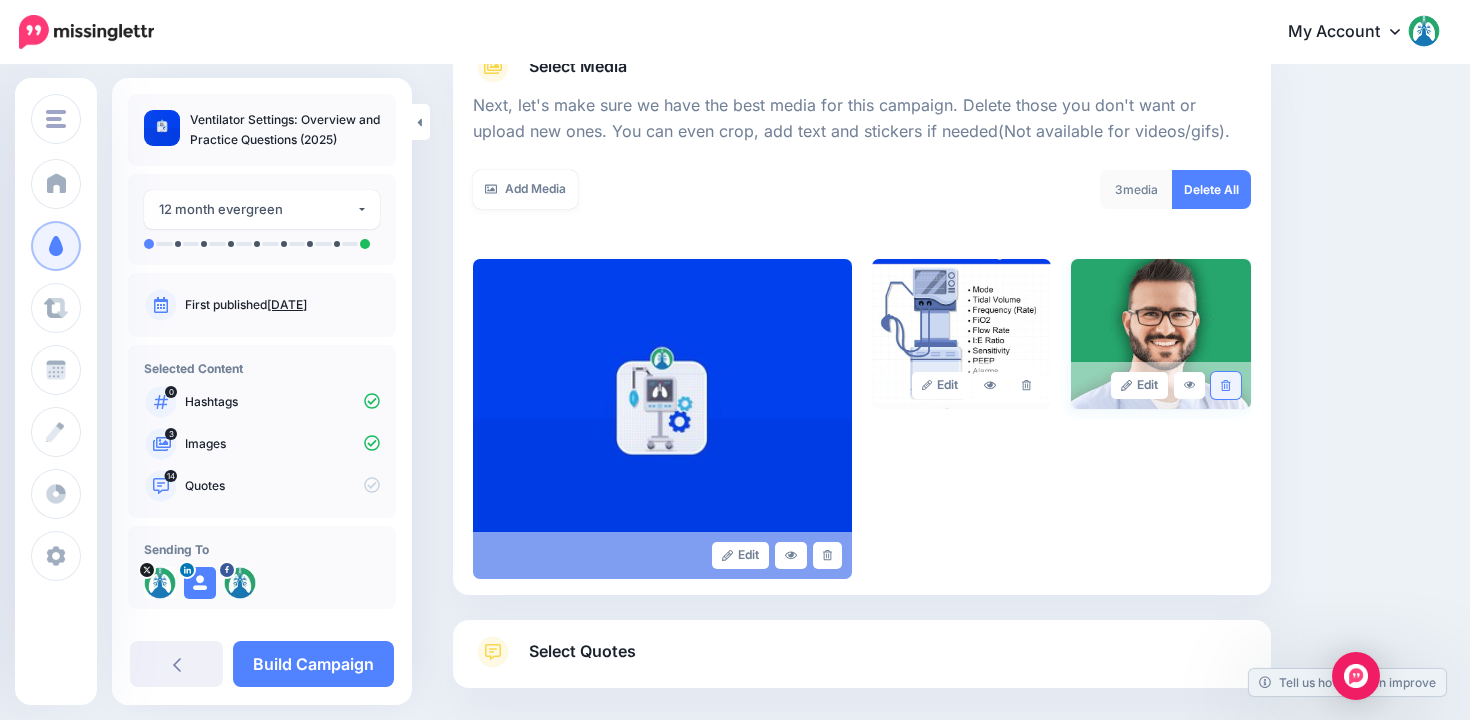 click 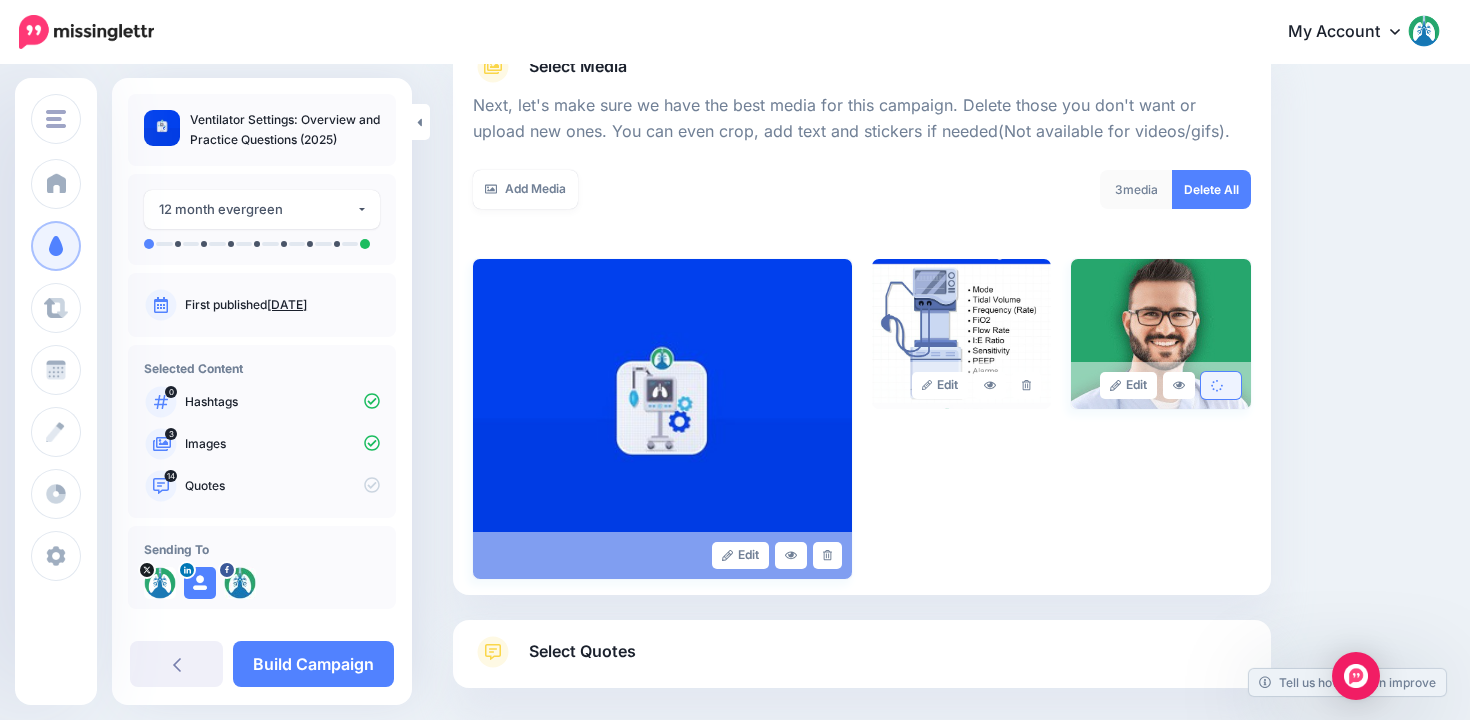 scroll, scrollTop: 360, scrollLeft: 0, axis: vertical 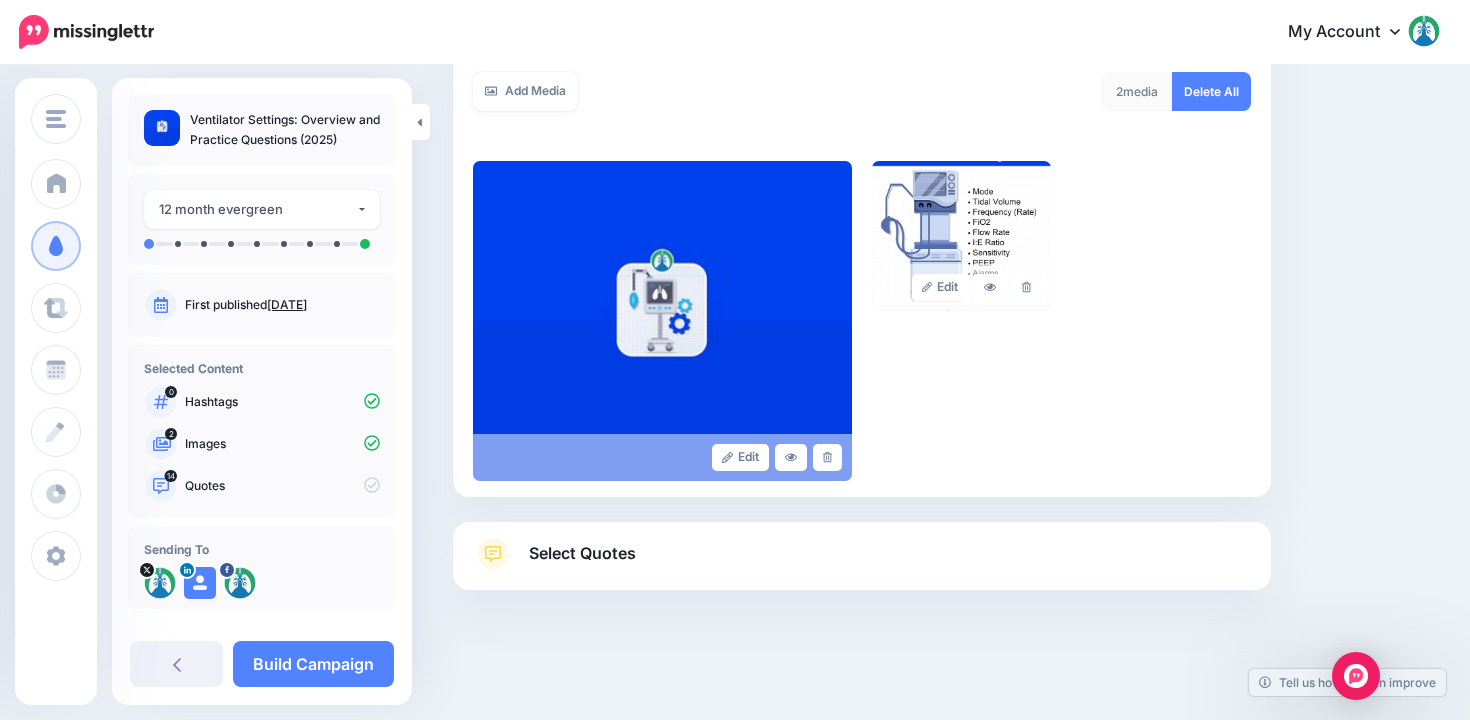 click on "Select Quotes" at bounding box center (862, 564) 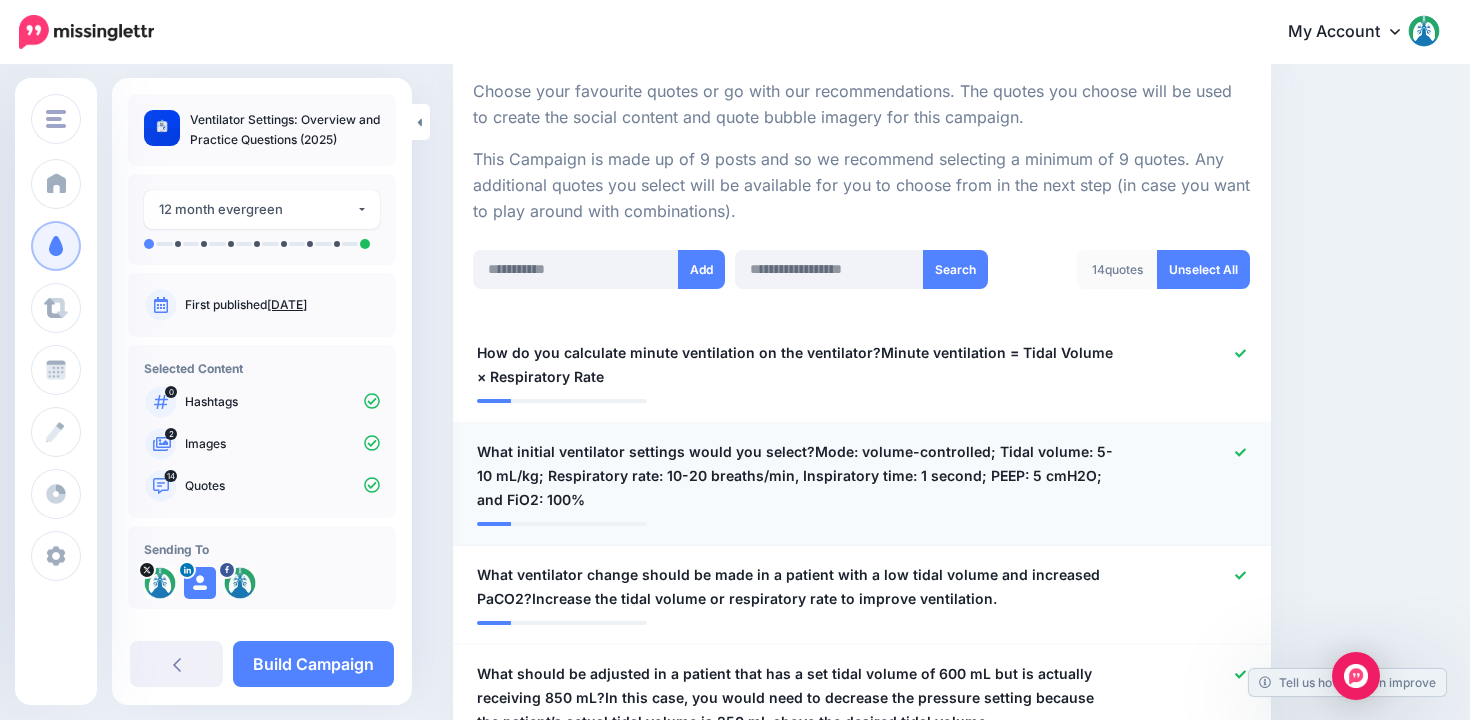 scroll, scrollTop: 377, scrollLeft: 0, axis: vertical 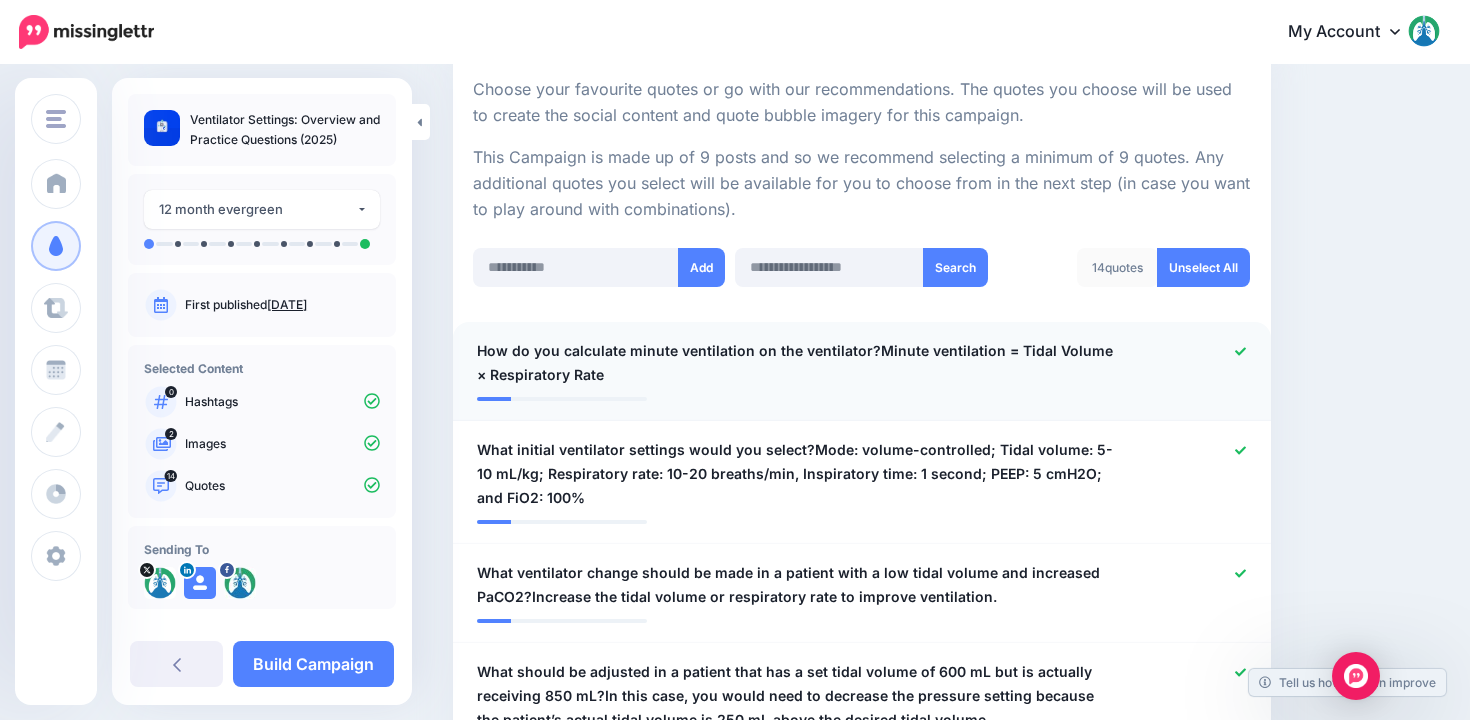 click at bounding box center (1194, 363) 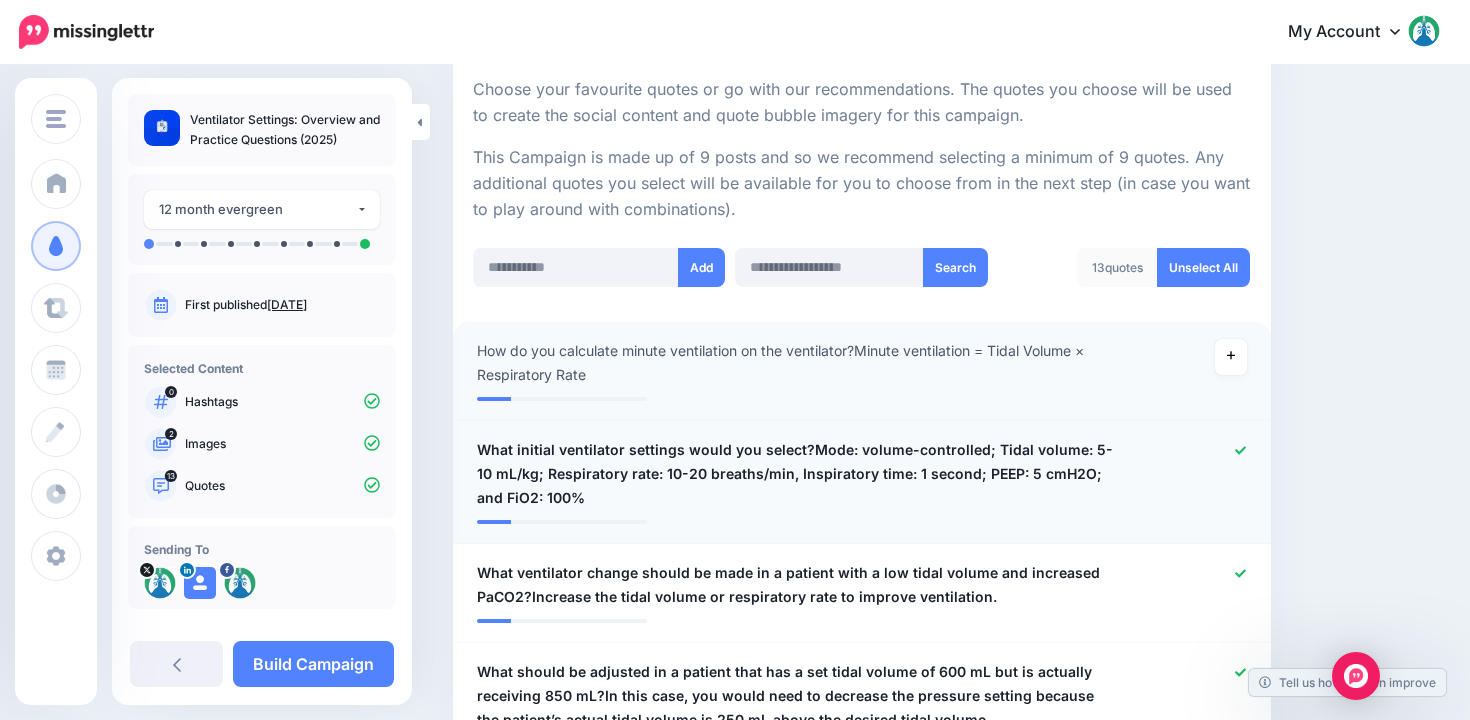 click 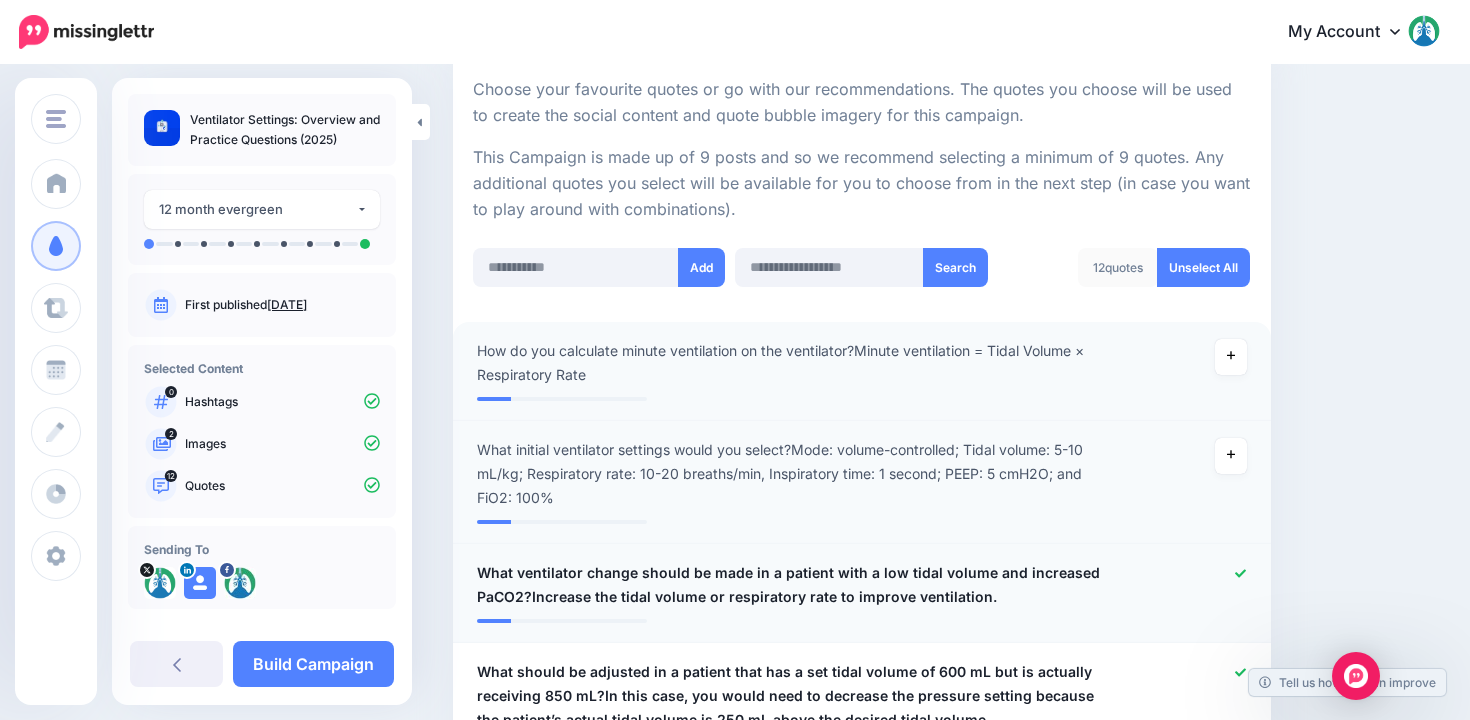 click at bounding box center (1194, 585) 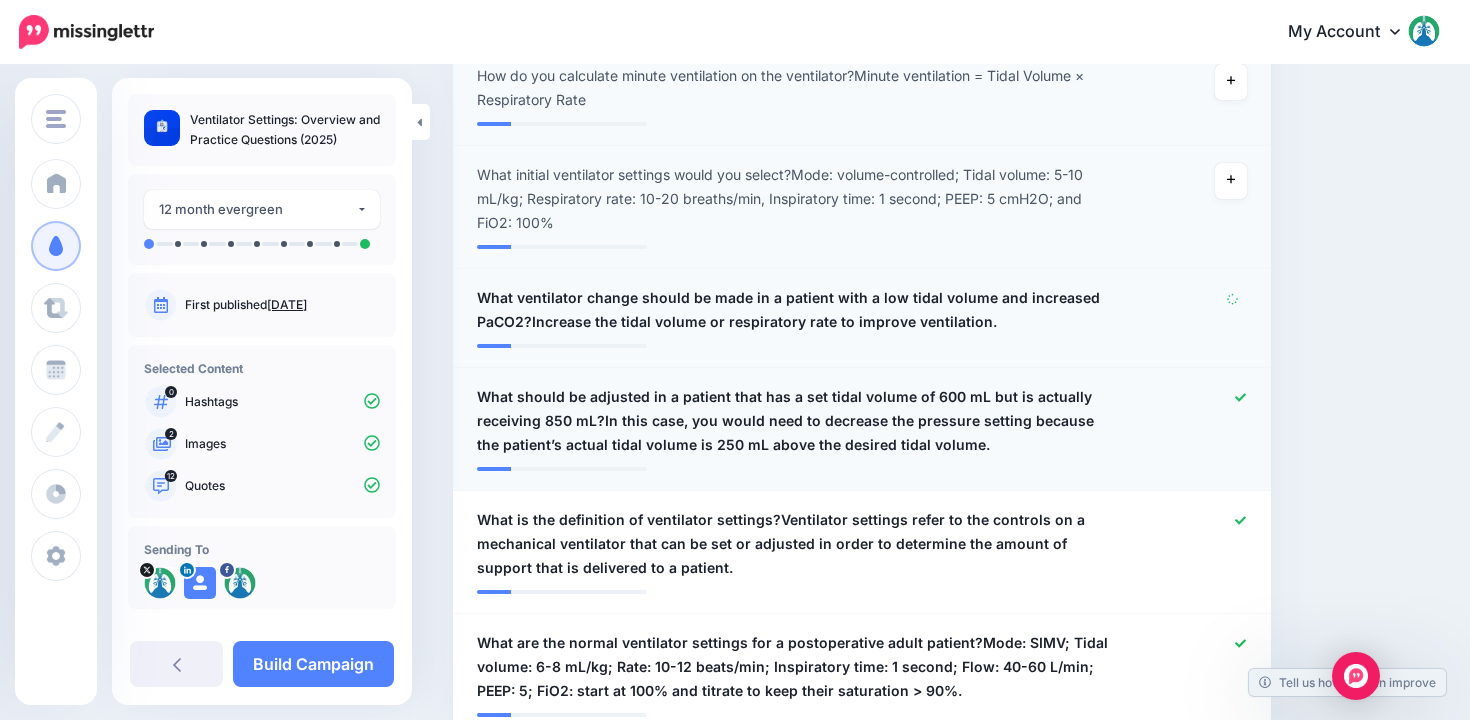 scroll, scrollTop: 704, scrollLeft: 0, axis: vertical 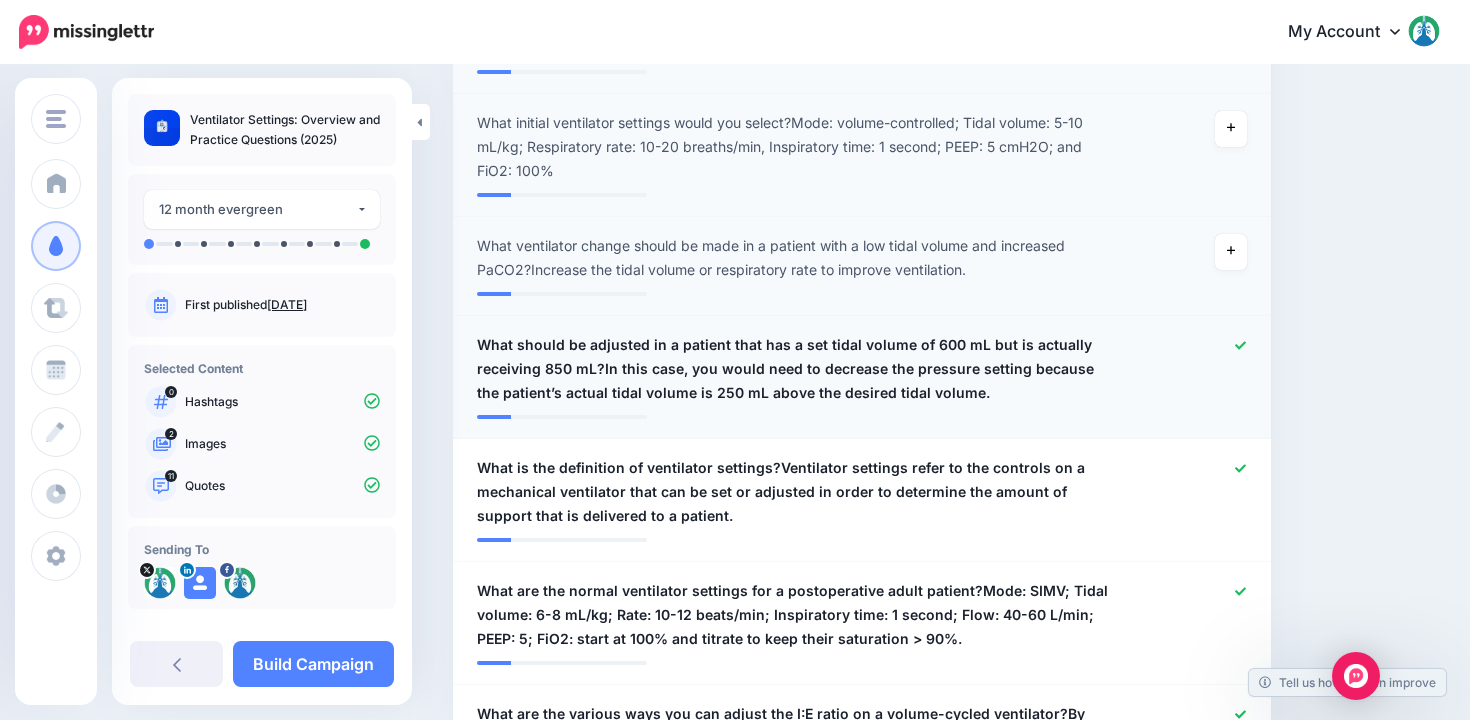 click 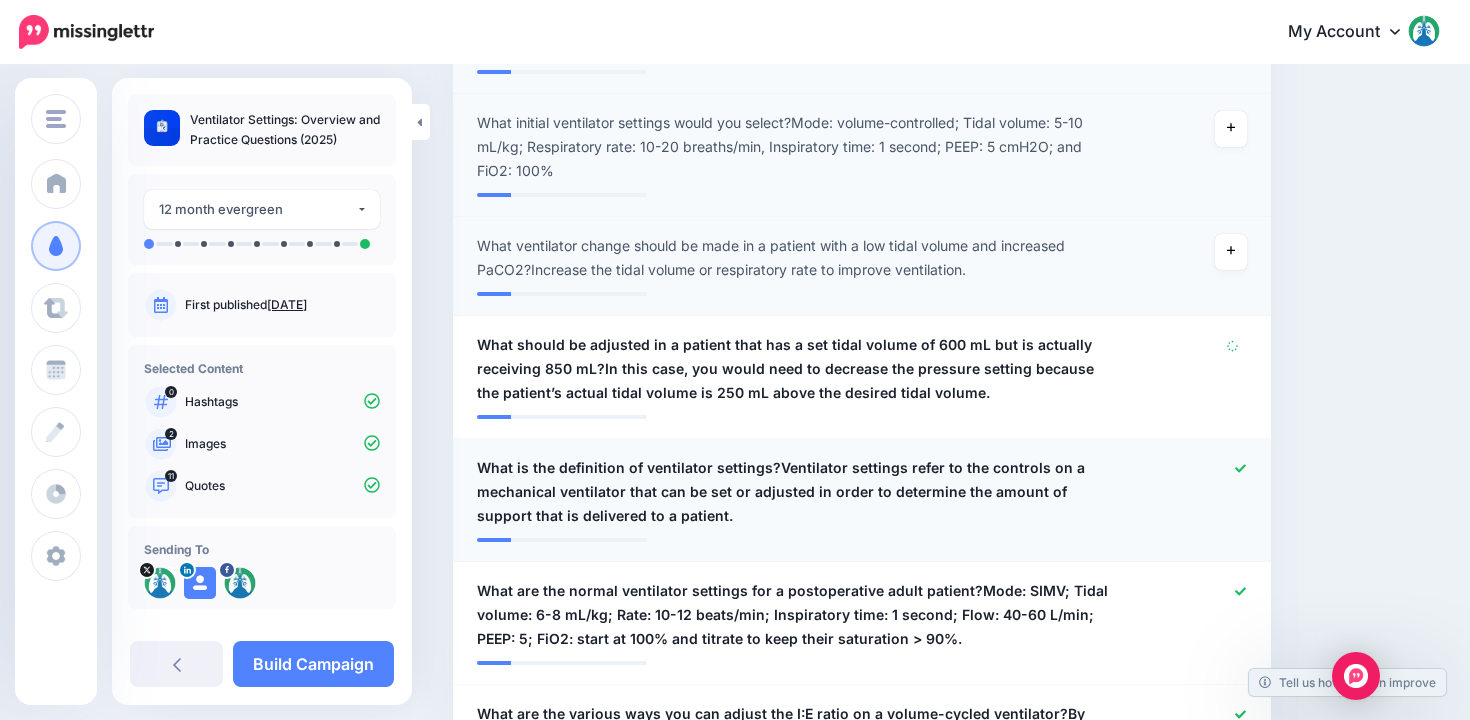 click 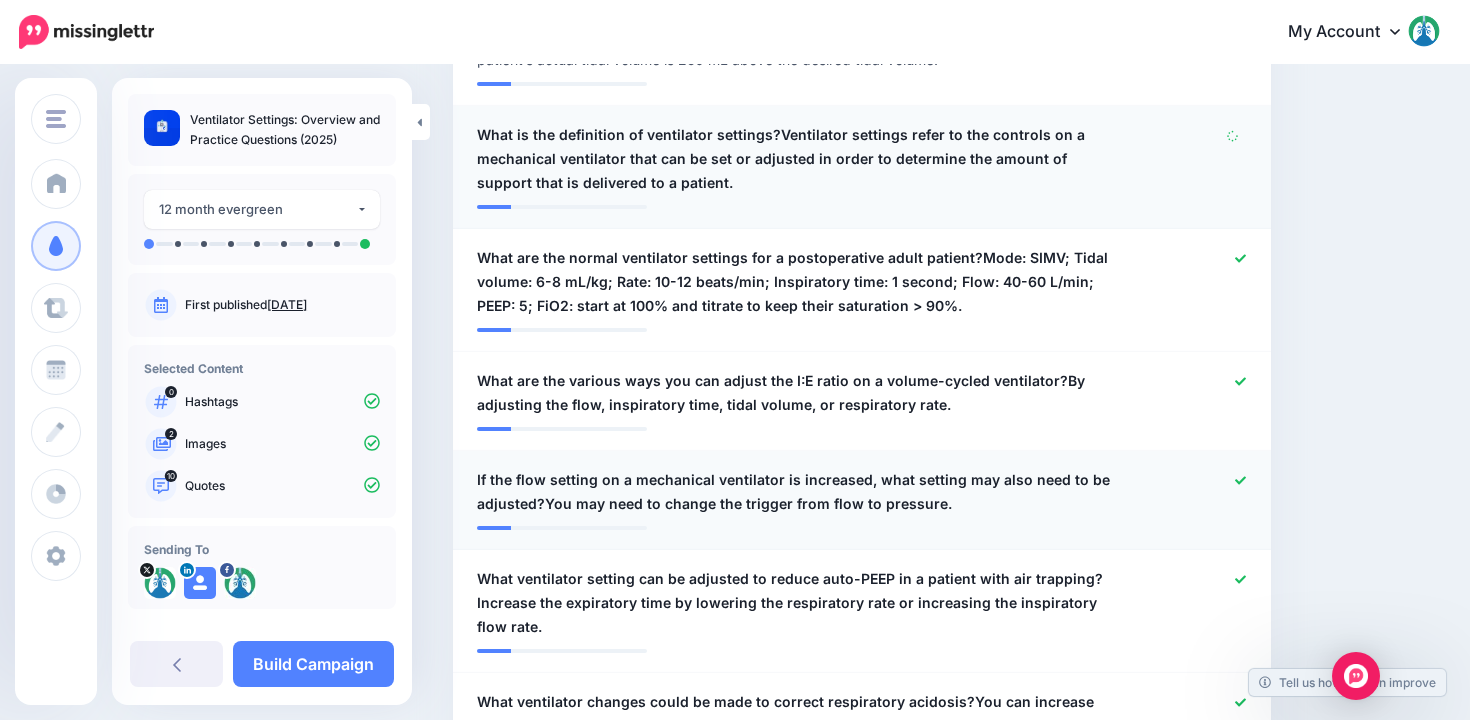 scroll, scrollTop: 1148, scrollLeft: 0, axis: vertical 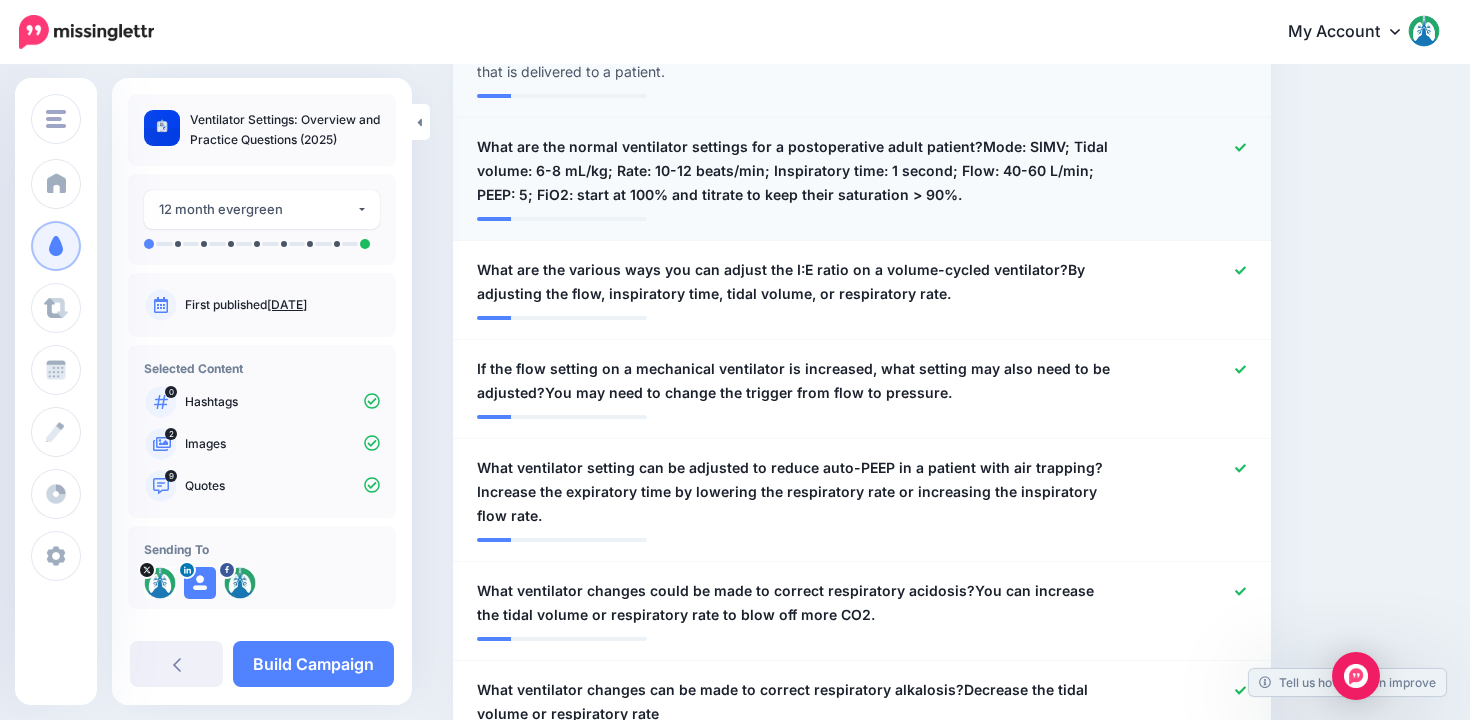 click 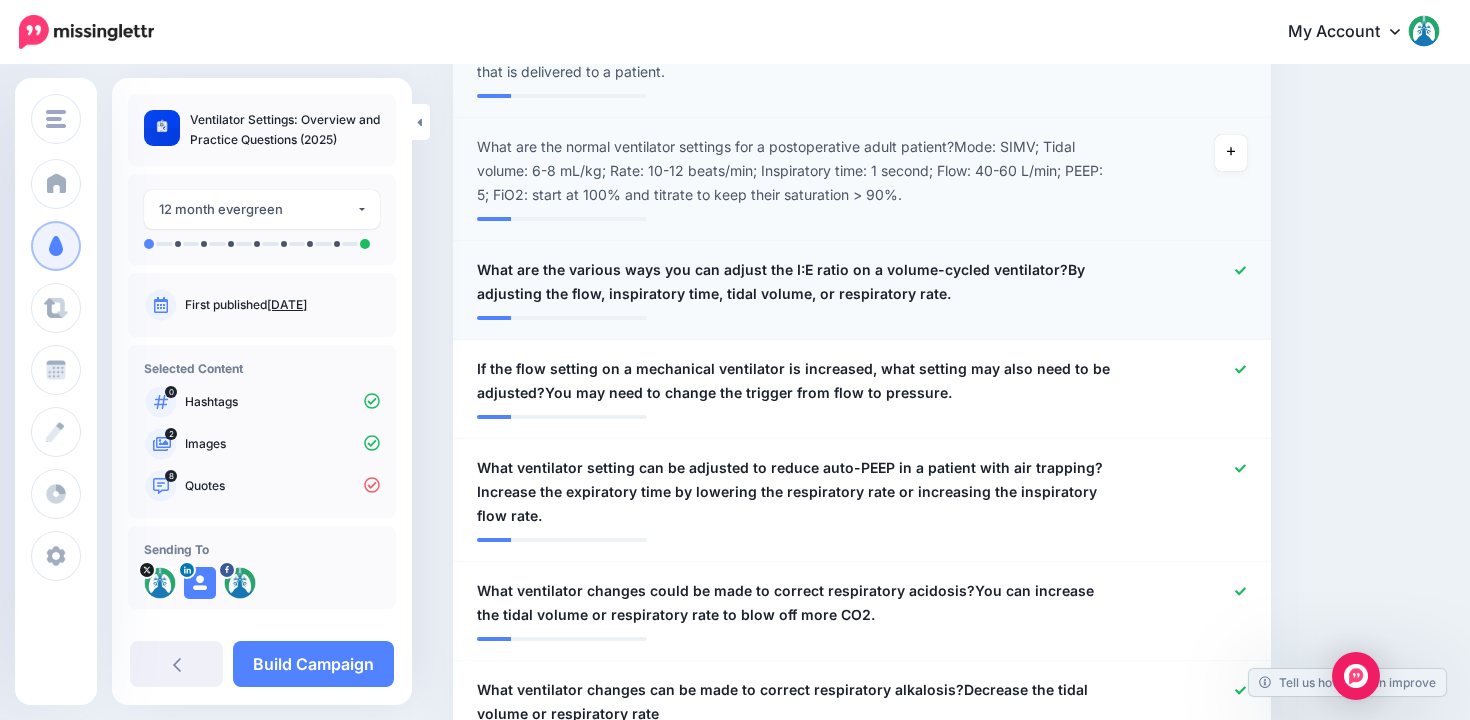 click at bounding box center (1240, 271) 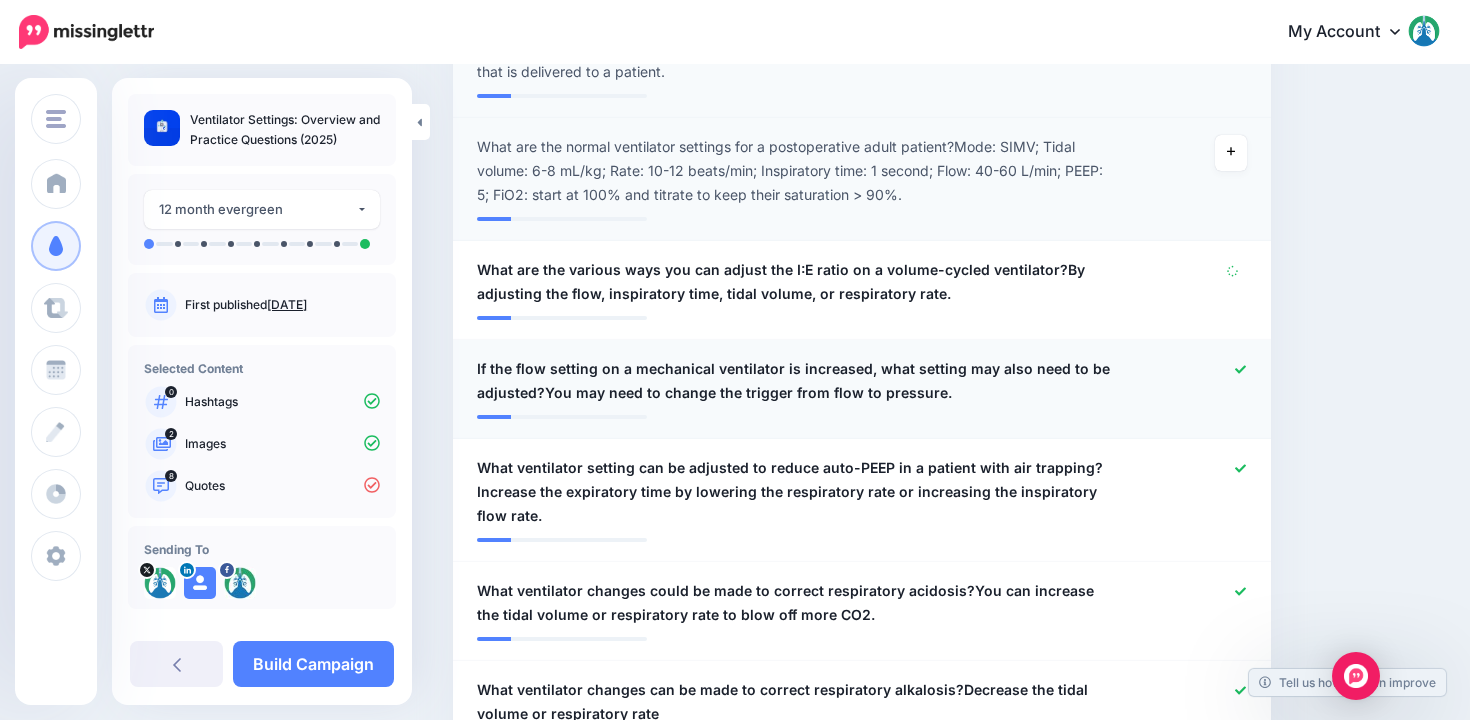 click 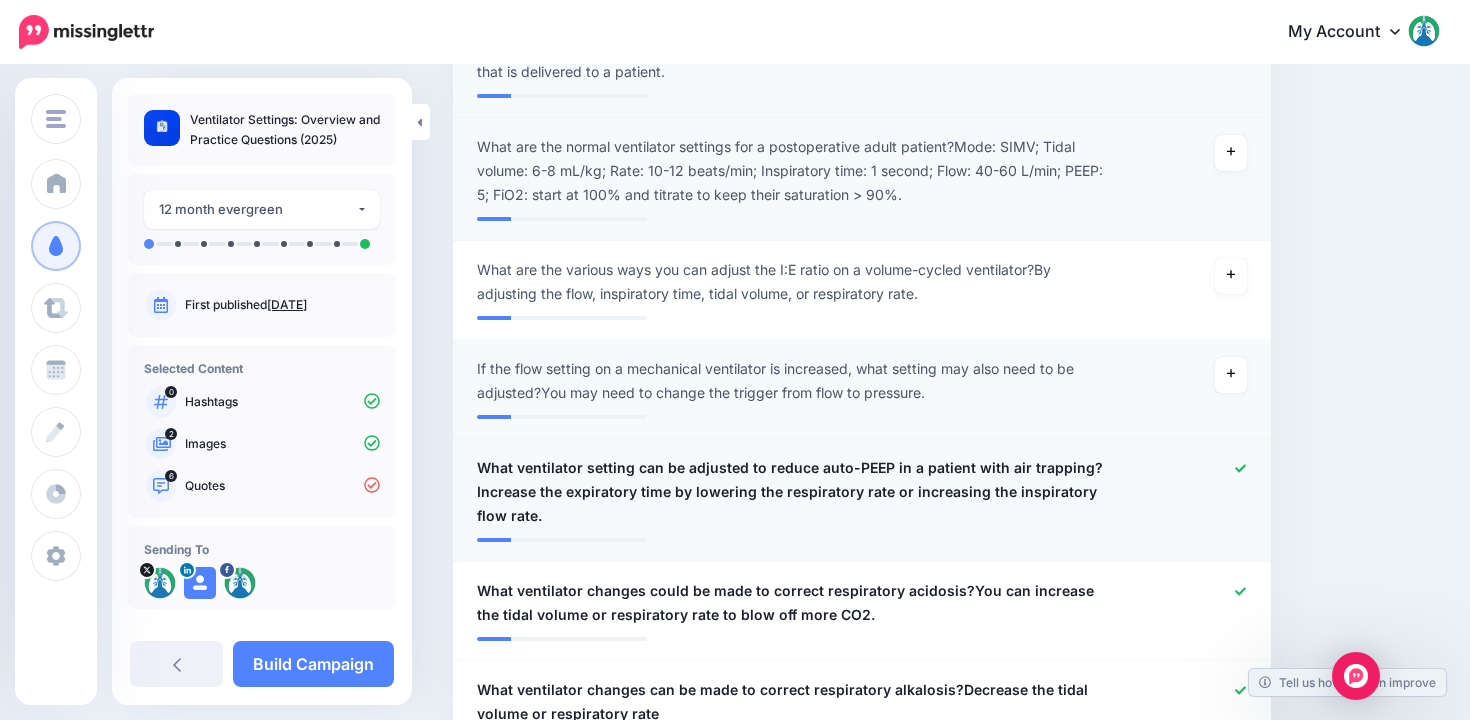 click at bounding box center (1194, 492) 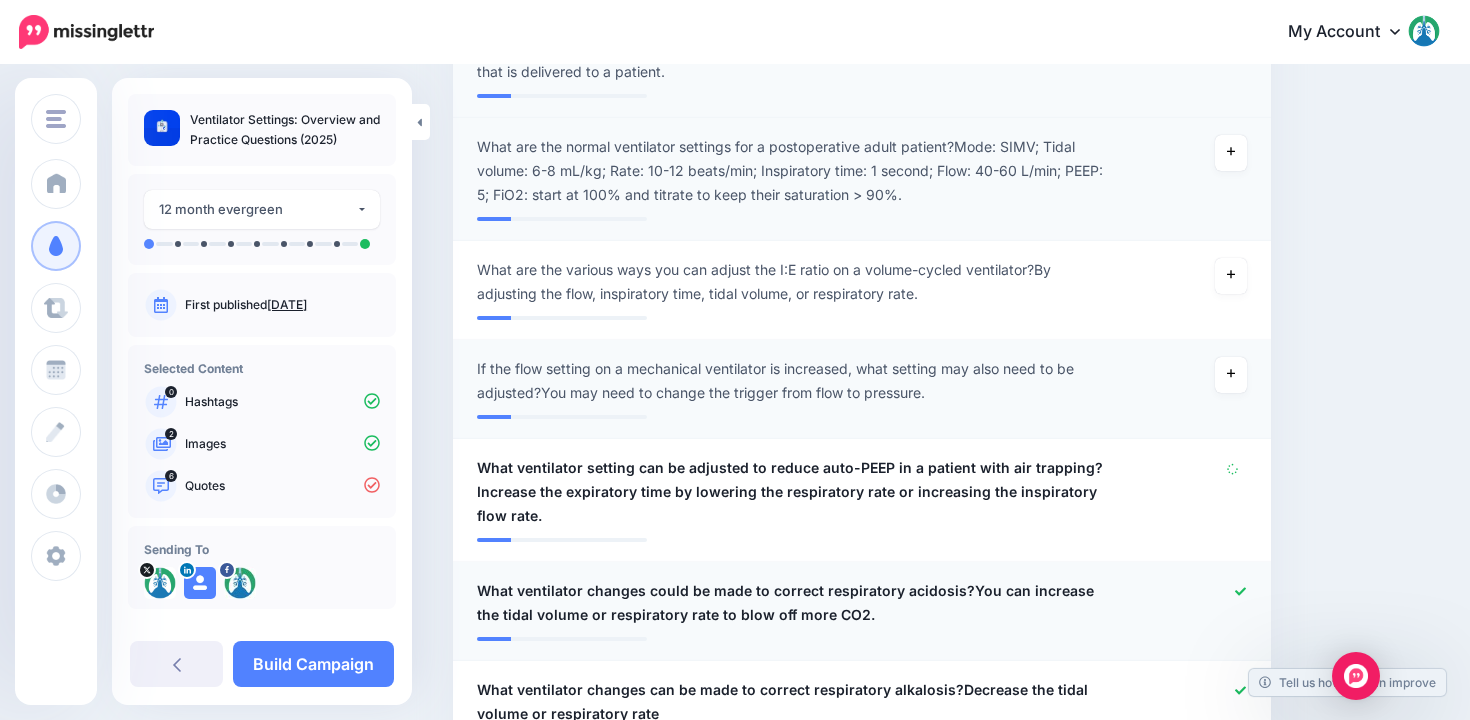 click 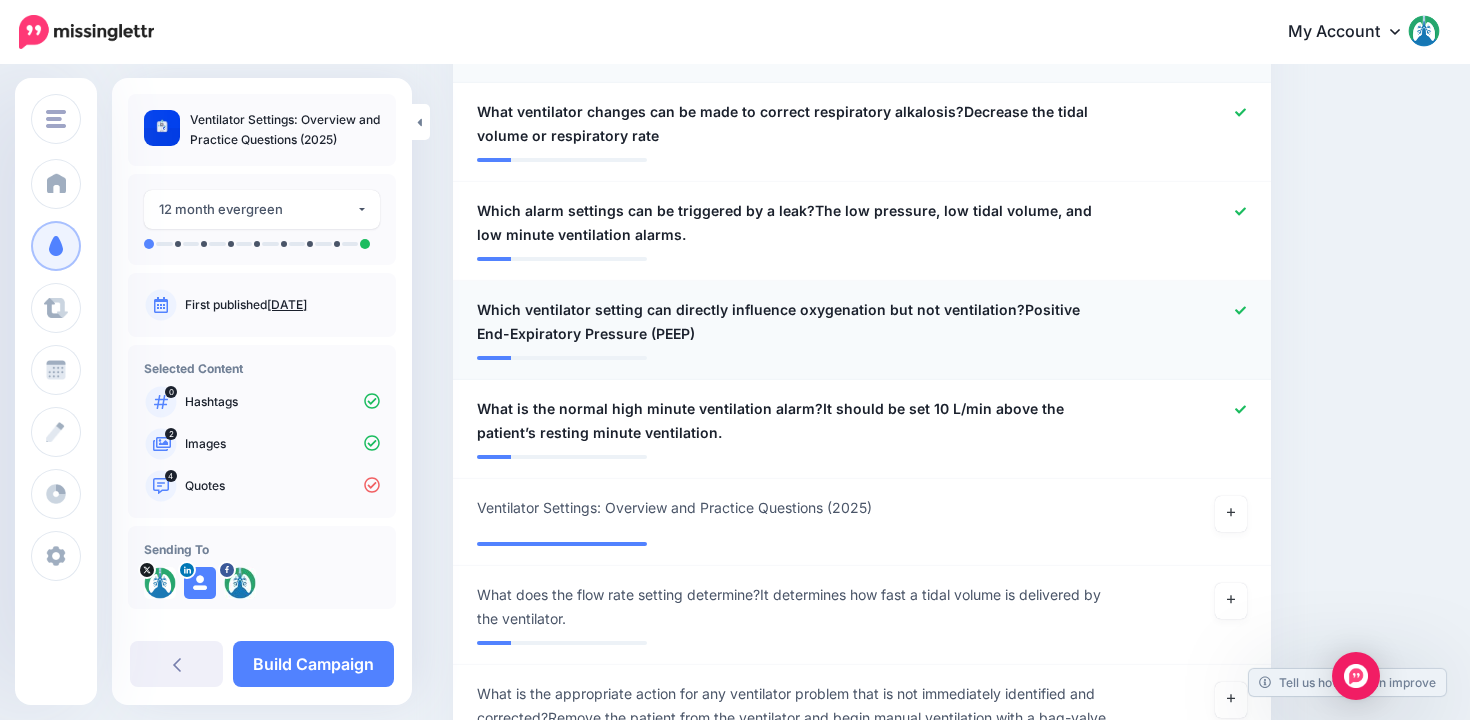 scroll, scrollTop: 1711, scrollLeft: 0, axis: vertical 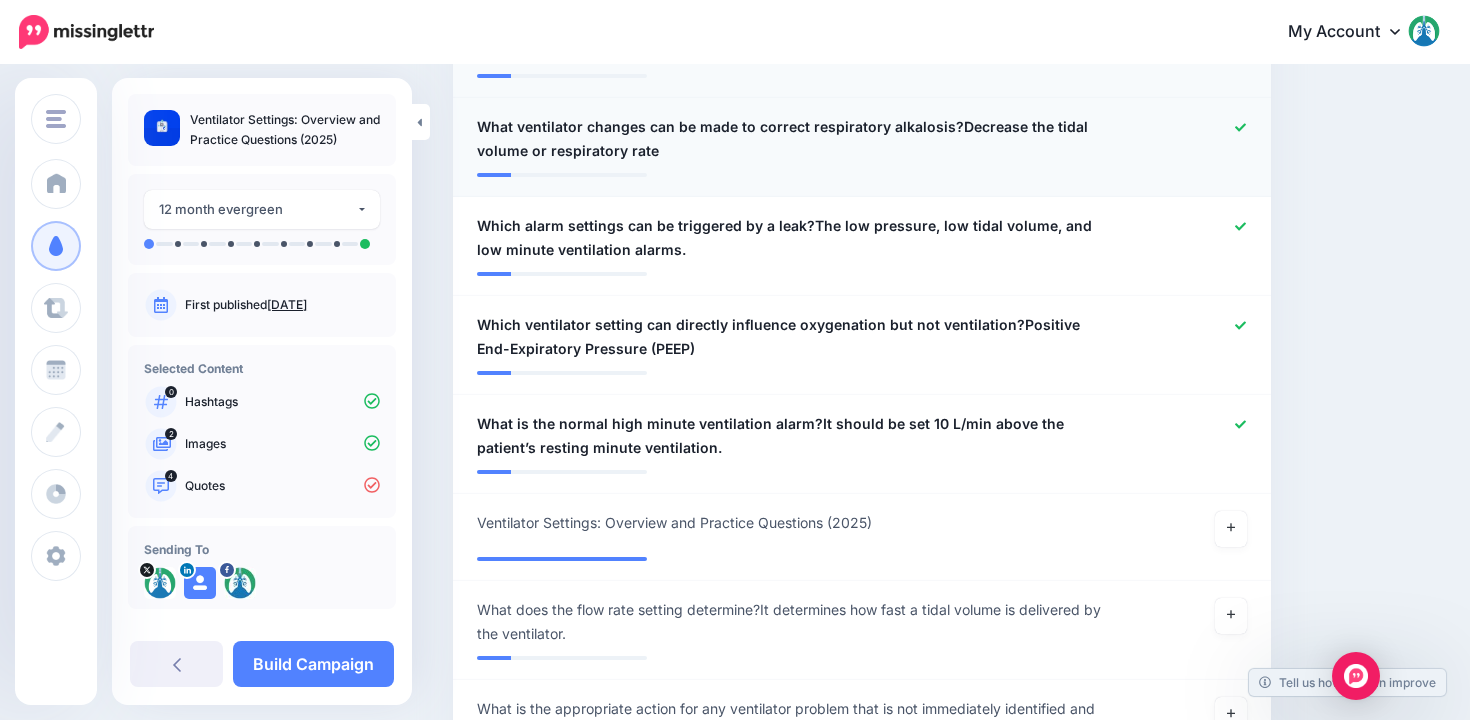 click 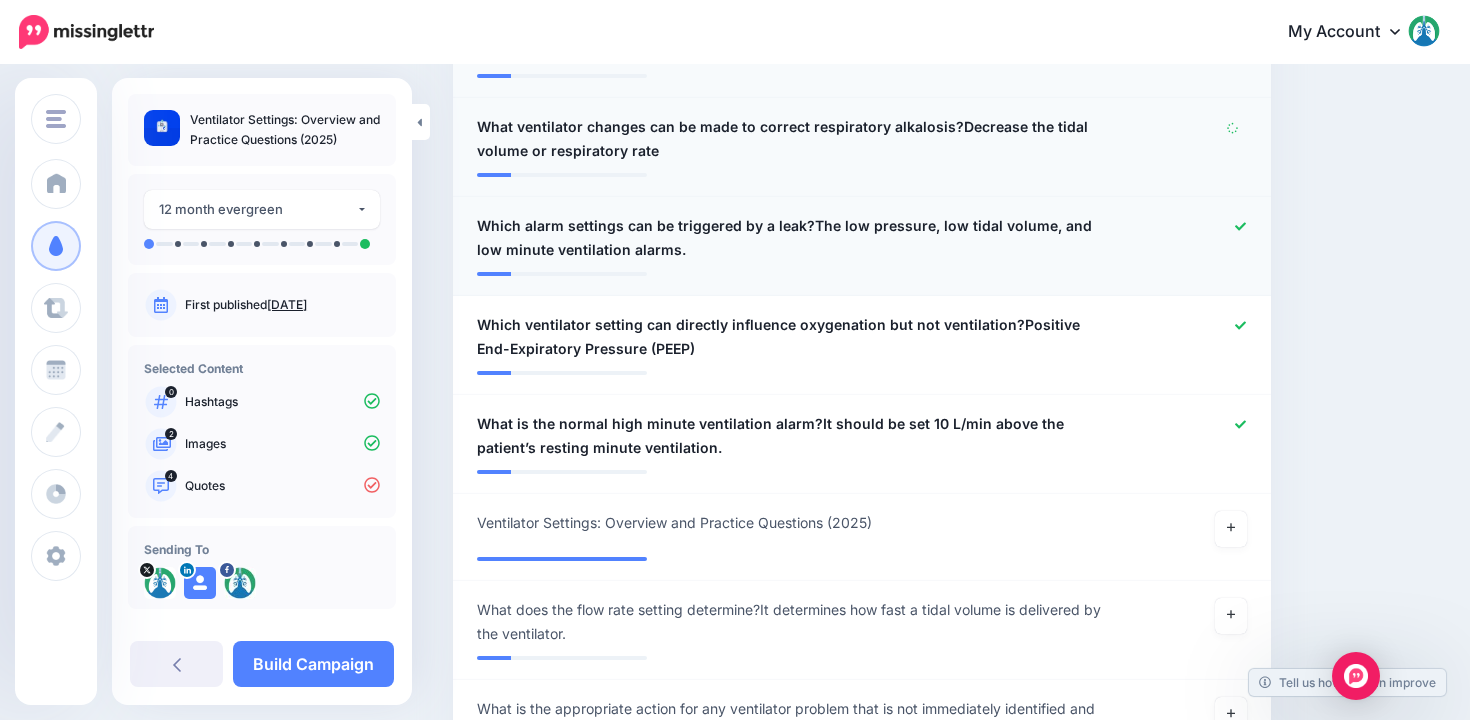 click on "**********" at bounding box center (862, 246) 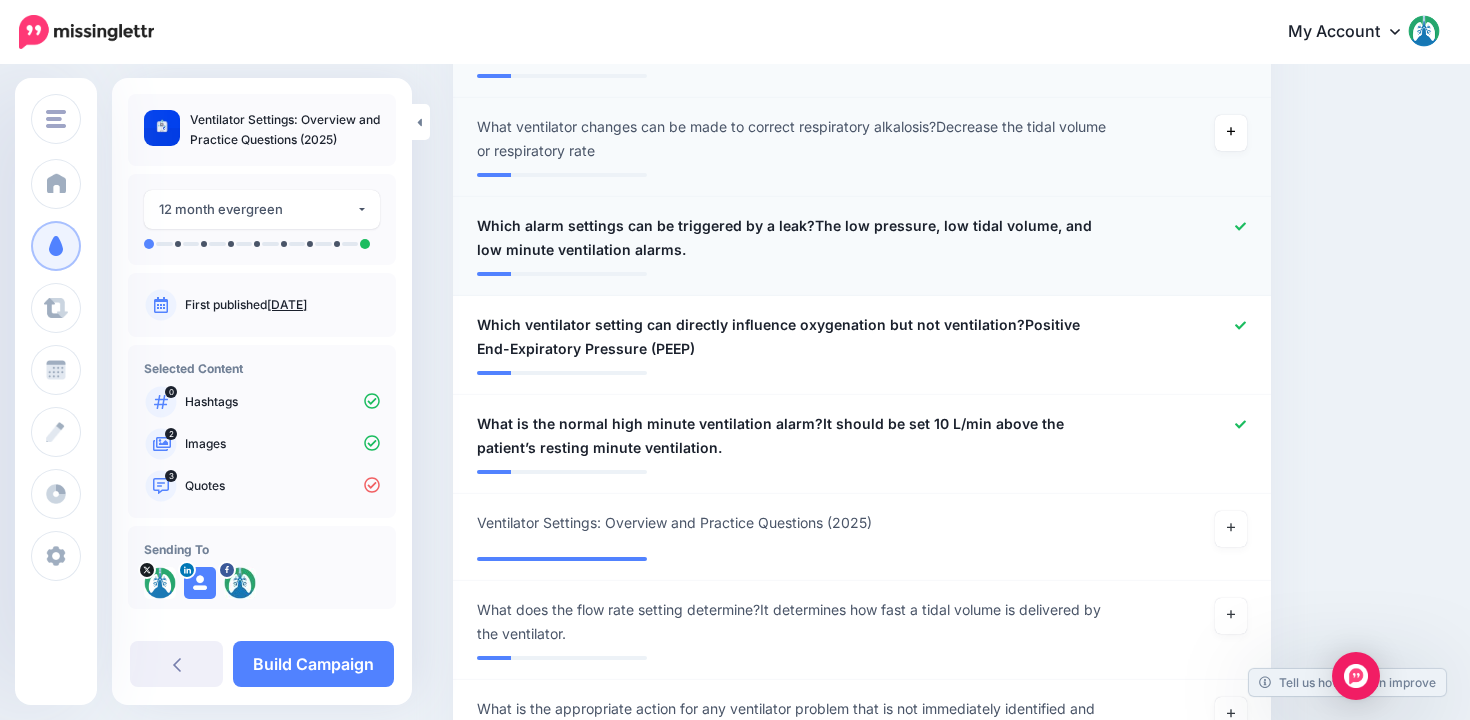 click 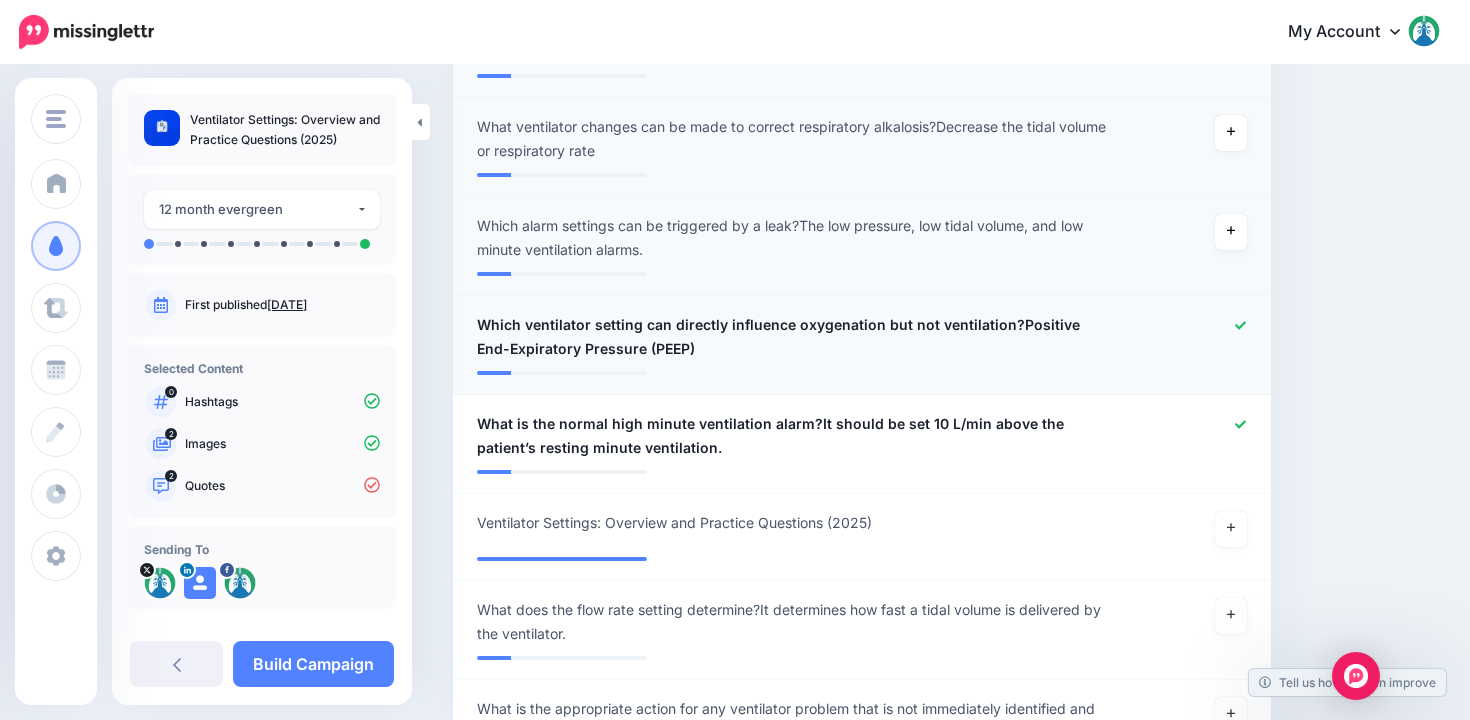 click 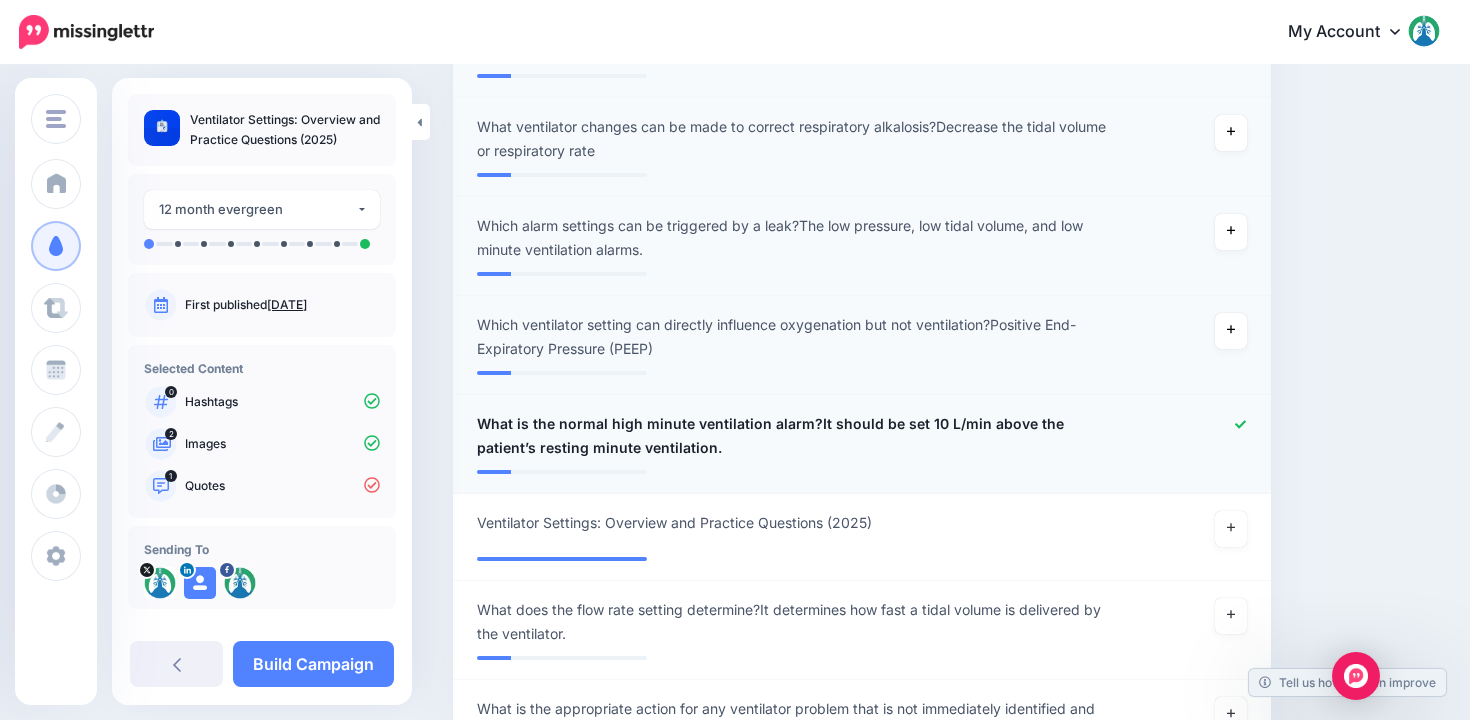 click 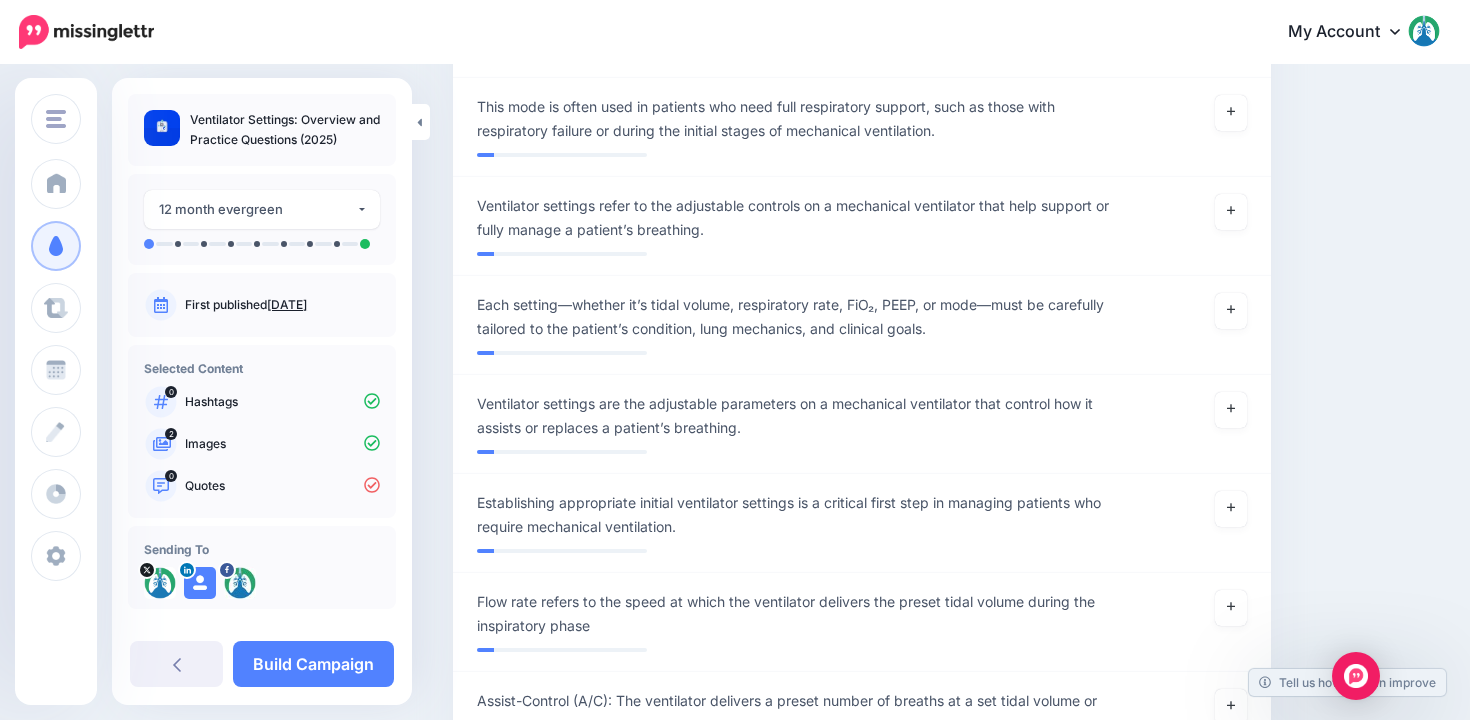 scroll, scrollTop: 11067, scrollLeft: 0, axis: vertical 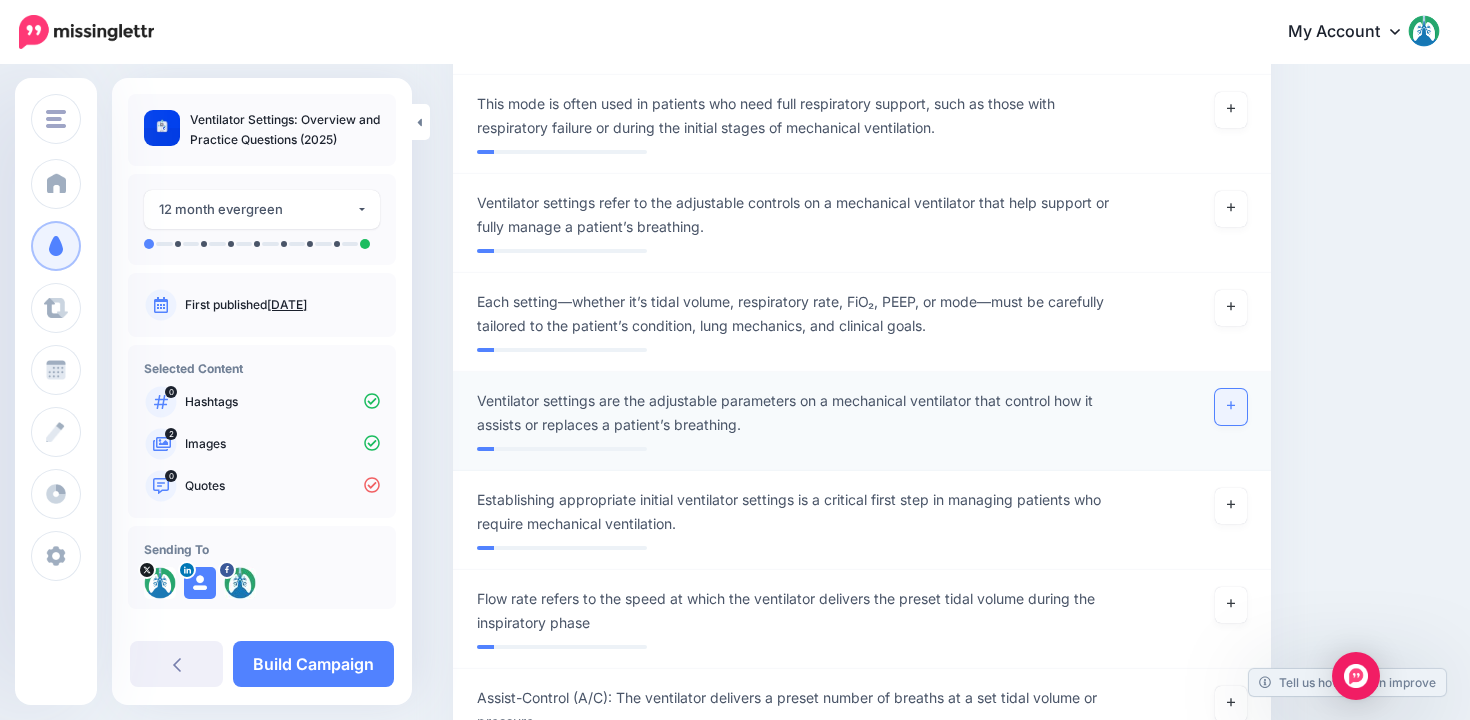 click at bounding box center [1231, 407] 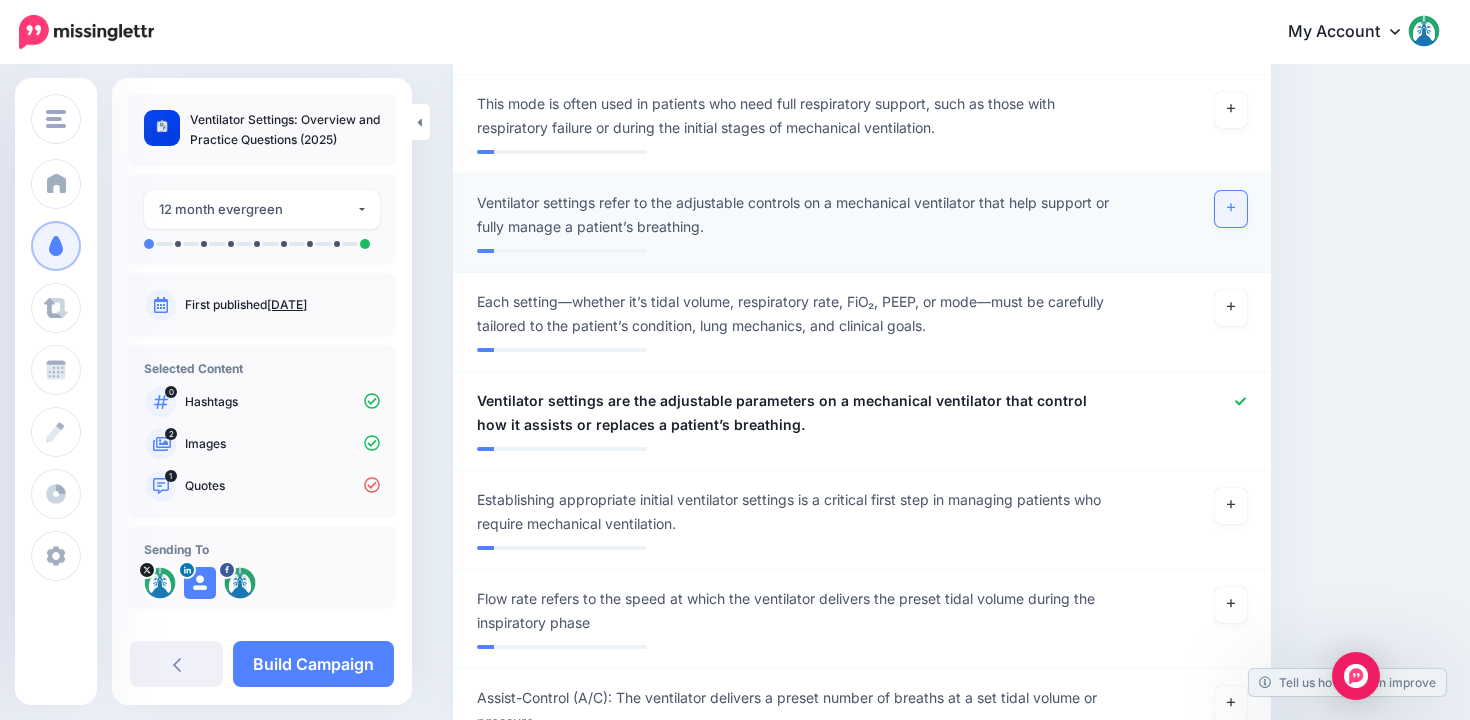 click at bounding box center (1231, 209) 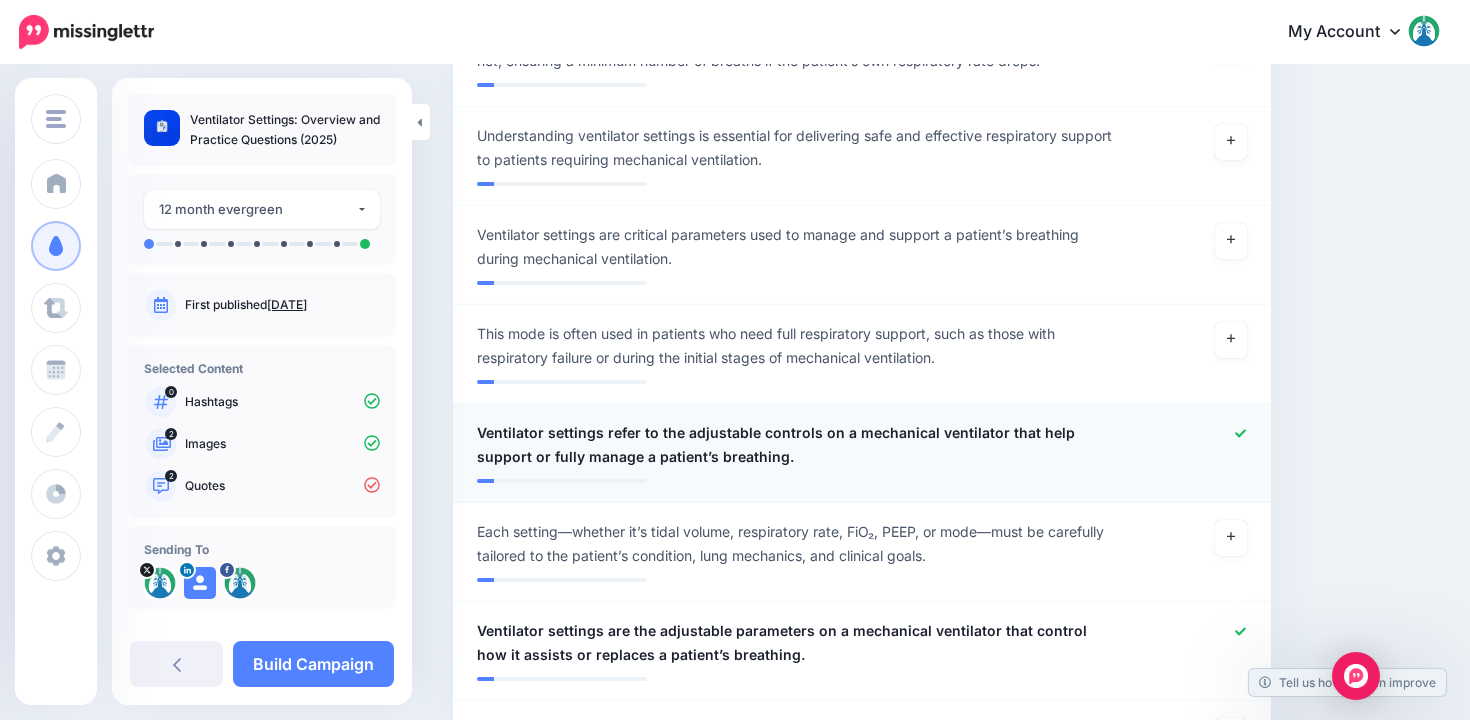 scroll, scrollTop: 10827, scrollLeft: 0, axis: vertical 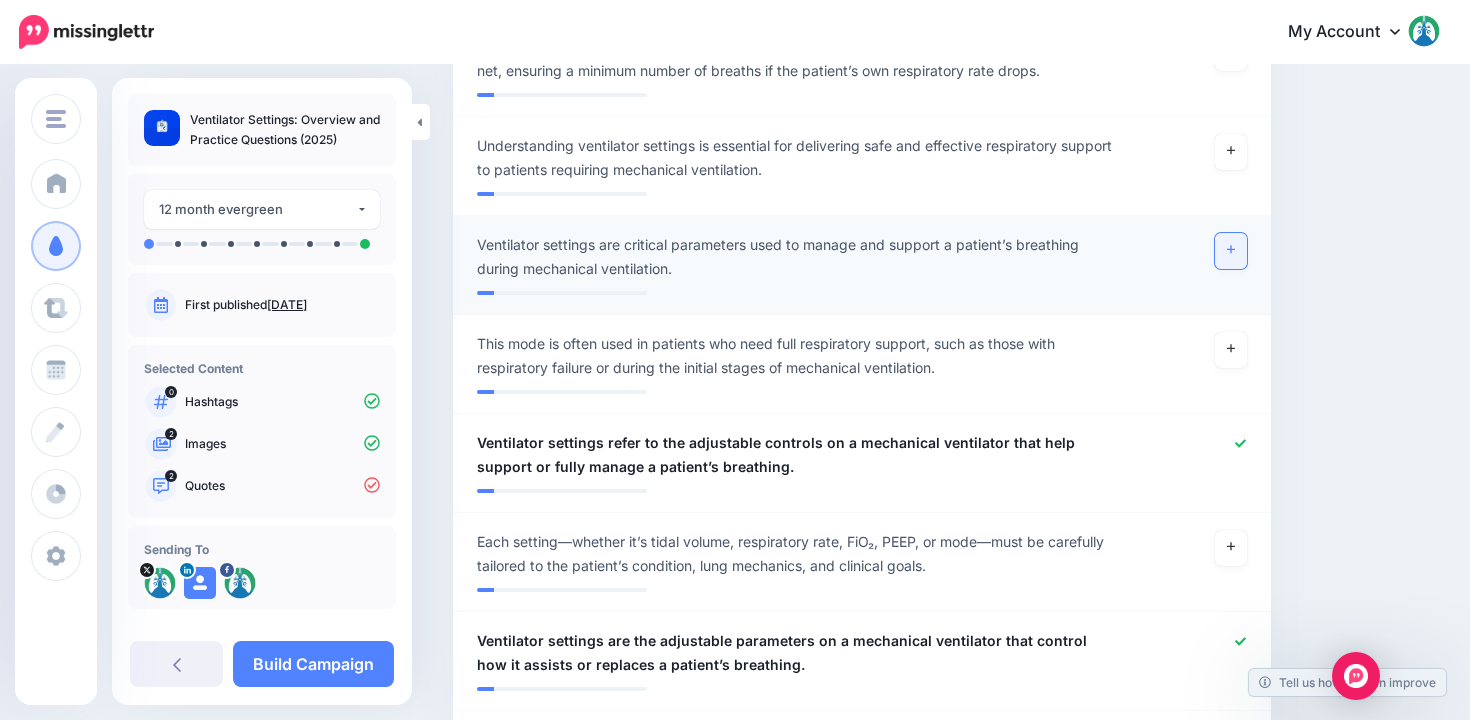 click 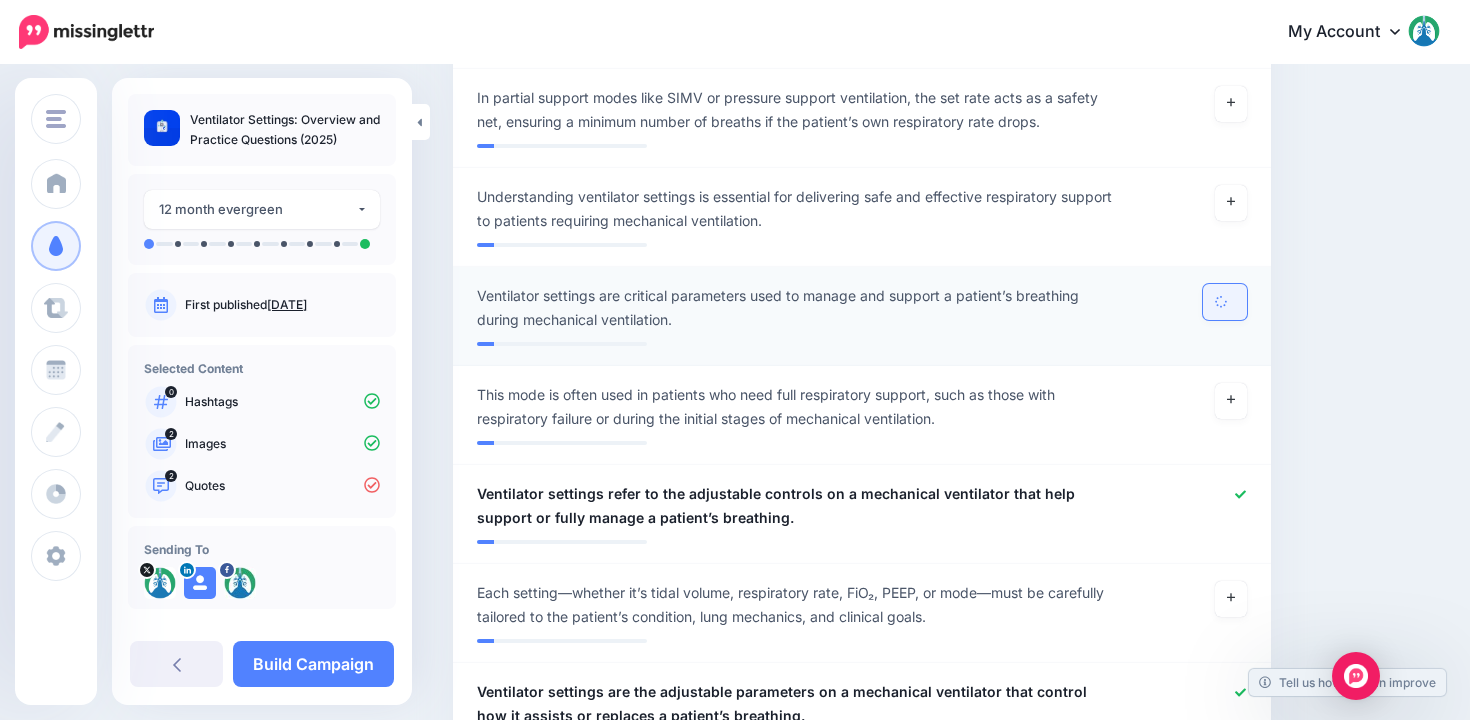scroll, scrollTop: 10717, scrollLeft: 0, axis: vertical 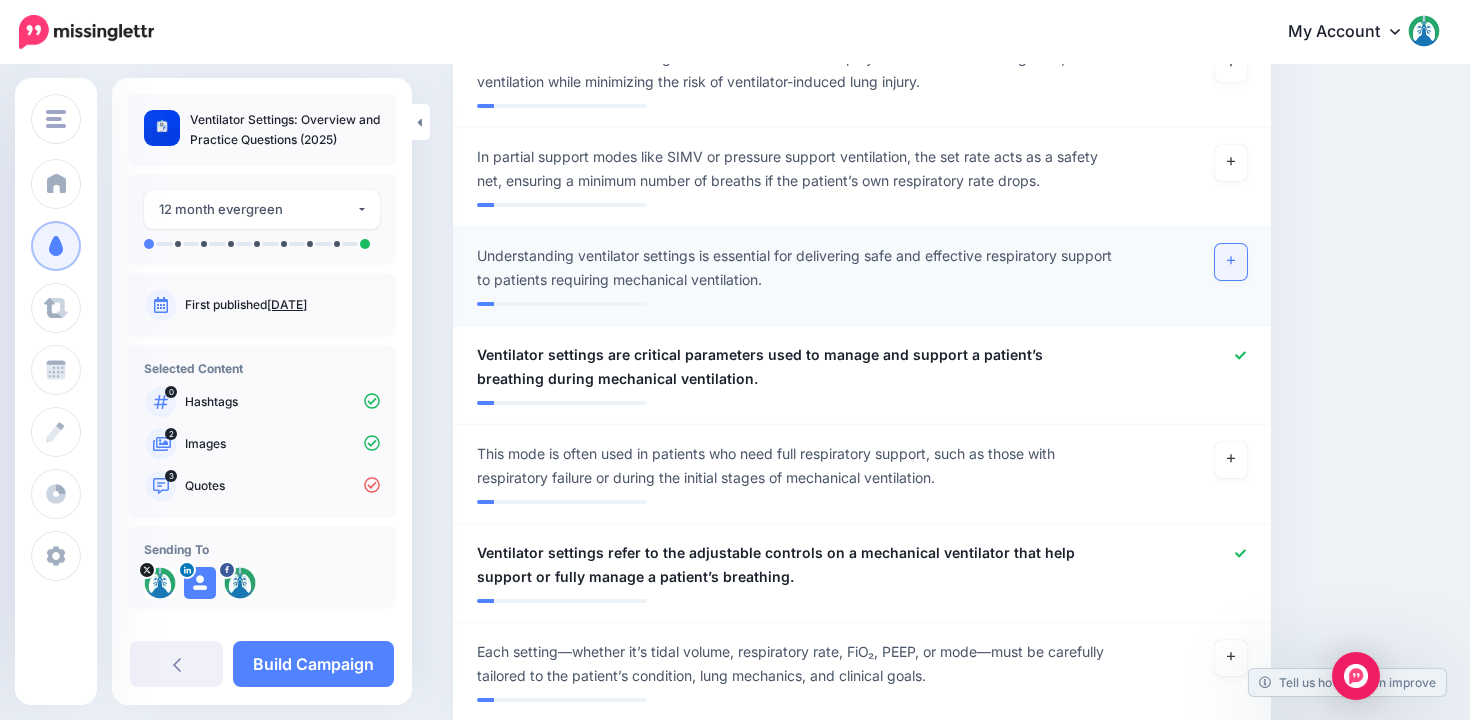 click at bounding box center (1231, 262) 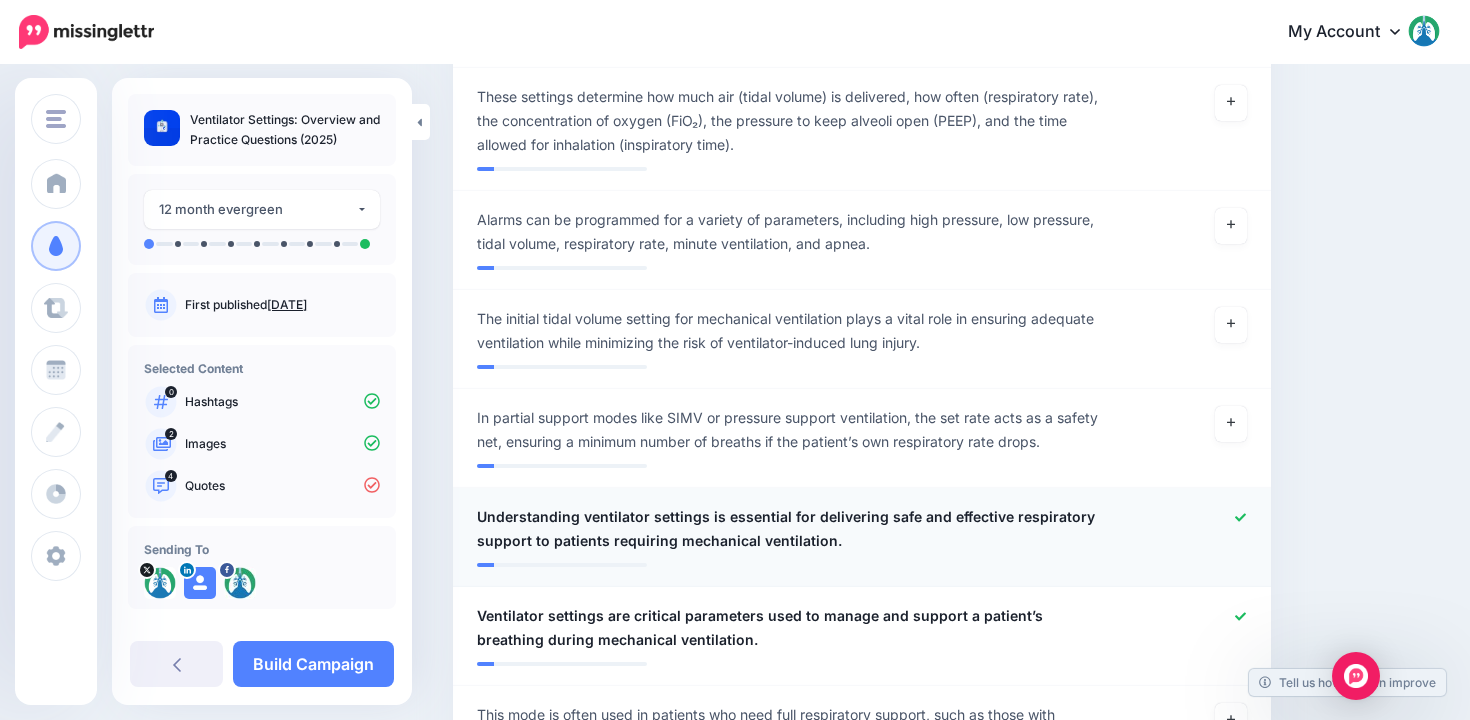 scroll, scrollTop: 10457, scrollLeft: 0, axis: vertical 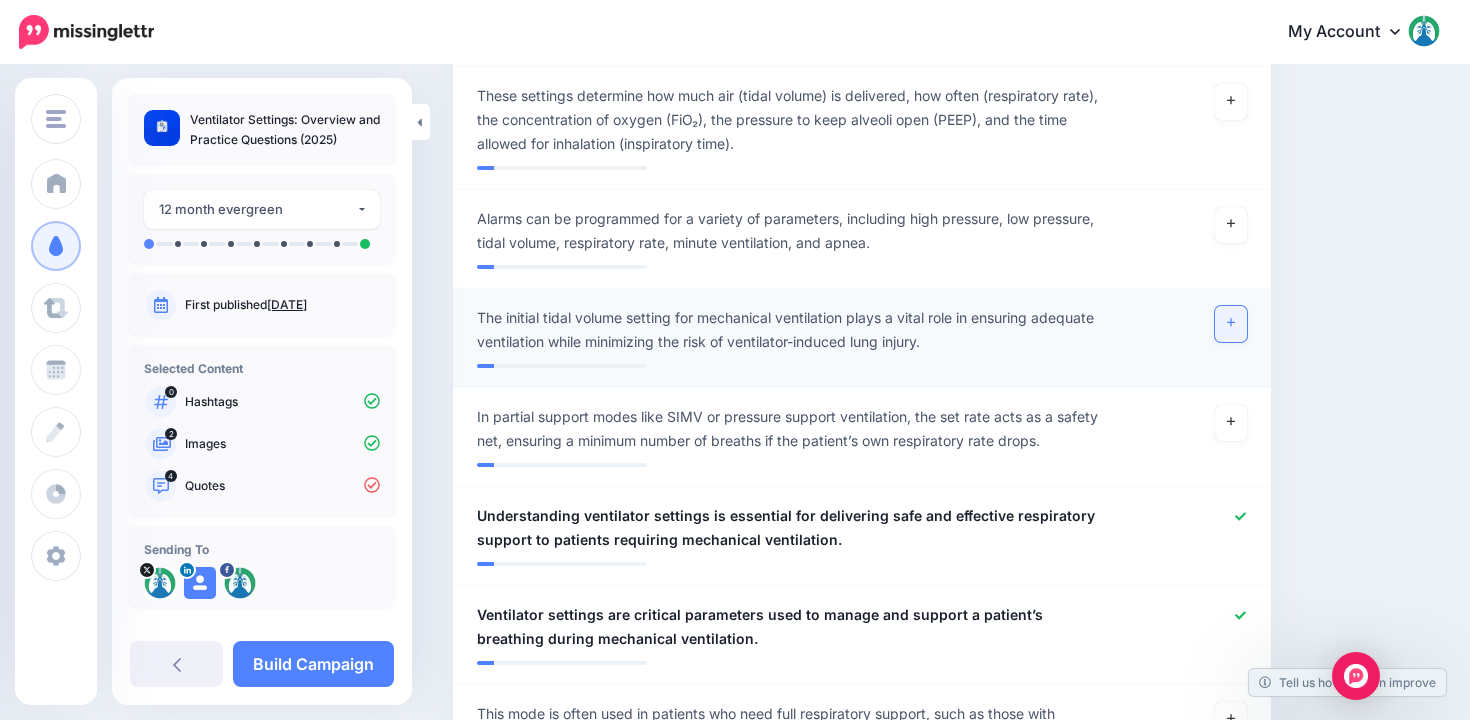 click at bounding box center (1231, 324) 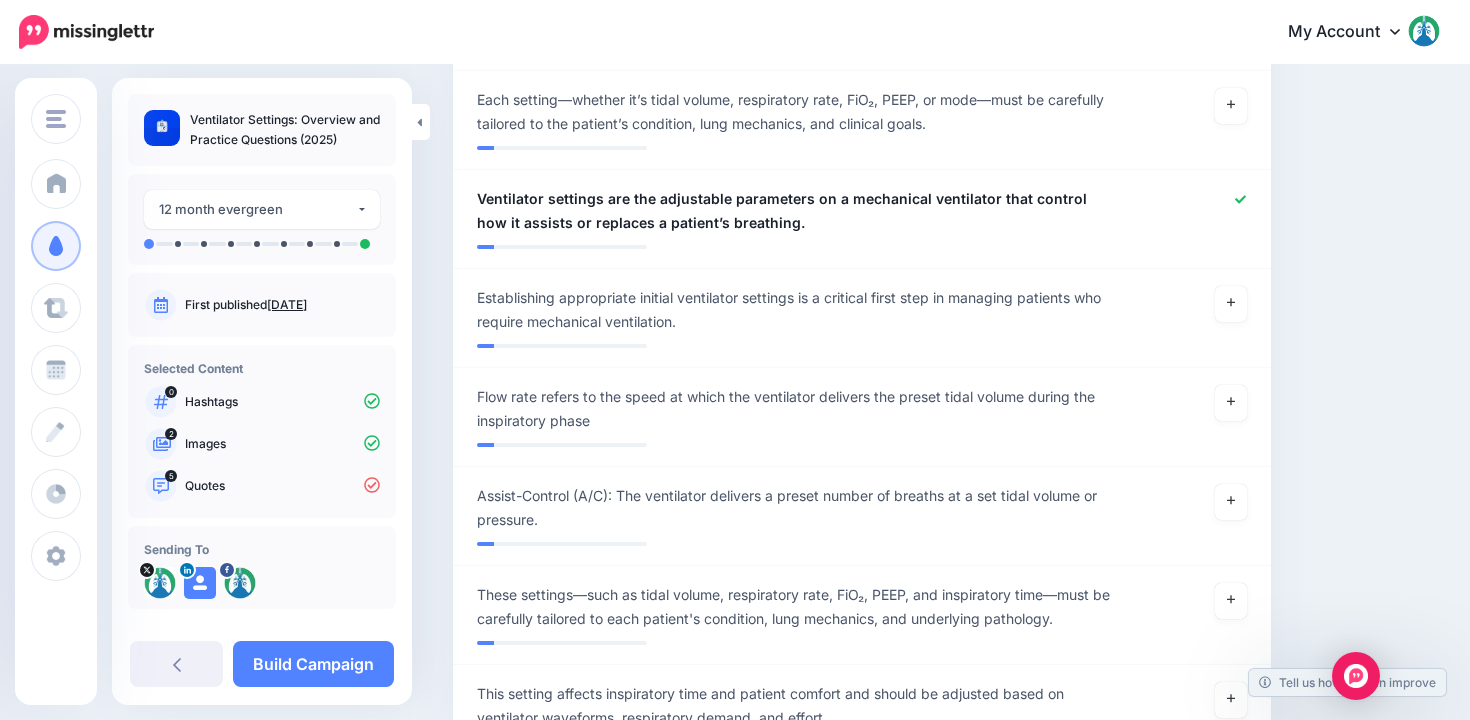 scroll, scrollTop: 11271, scrollLeft: 0, axis: vertical 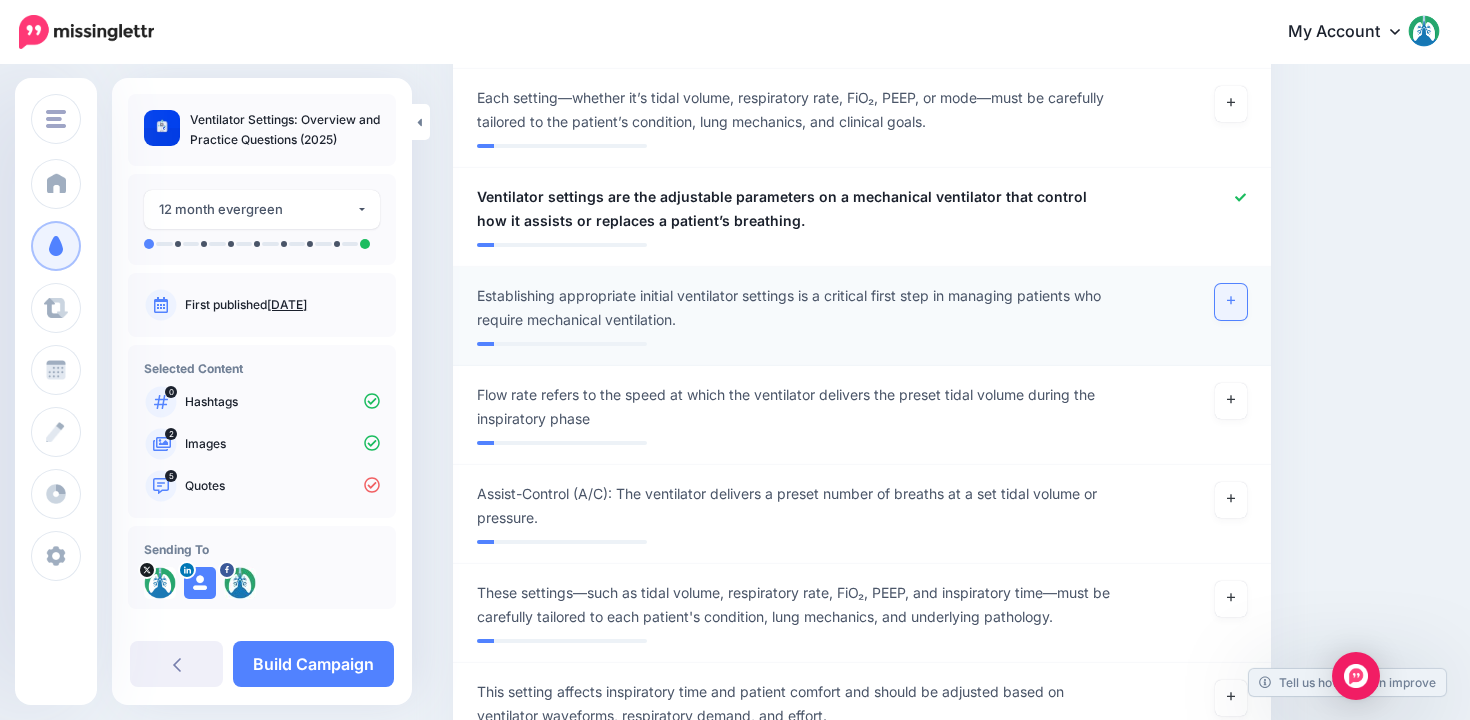 click at bounding box center (1231, 302) 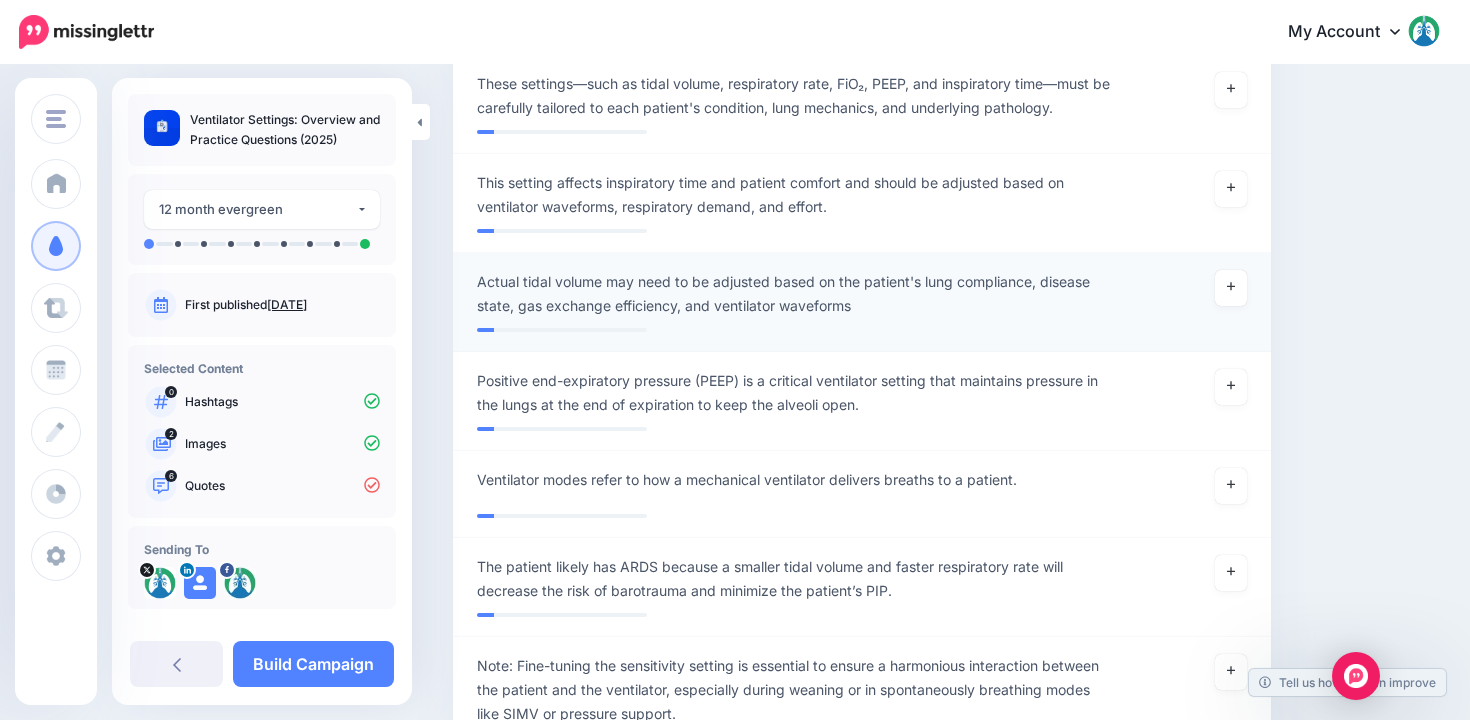 scroll, scrollTop: 11781, scrollLeft: 0, axis: vertical 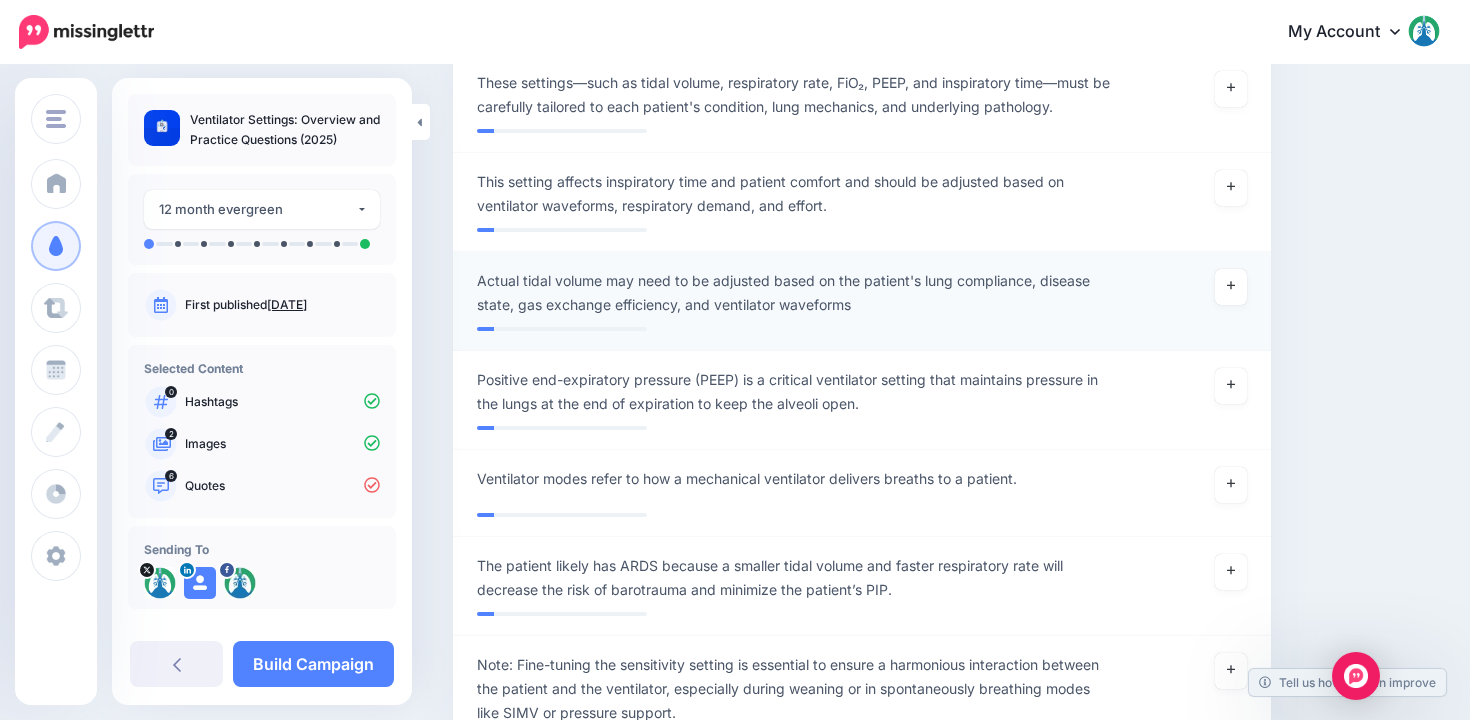click on "Actual tidal volume may need to be adjusted based on the patient's lung compliance, disease state, gas exchange efficiency, and ventilator waveforms" at bounding box center [795, 293] 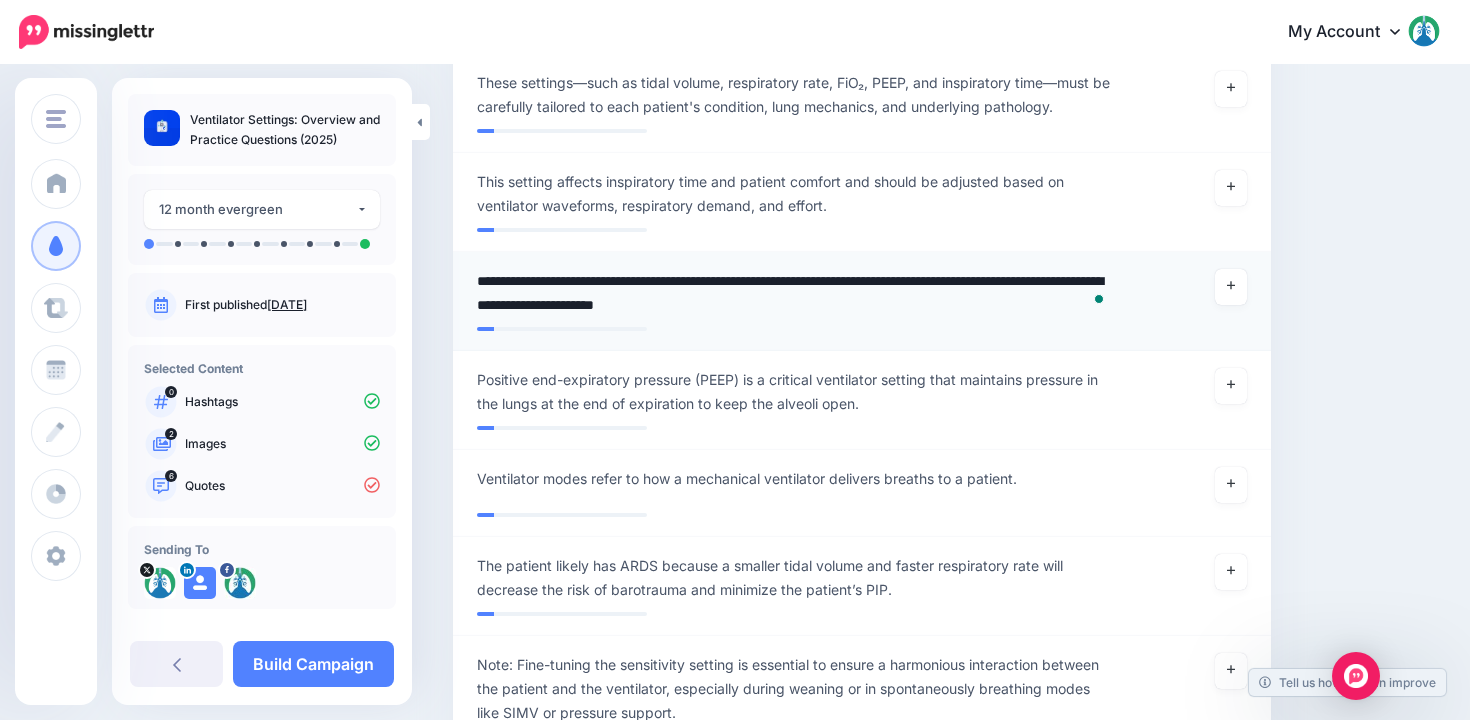 click on "**********" at bounding box center (795, 293) 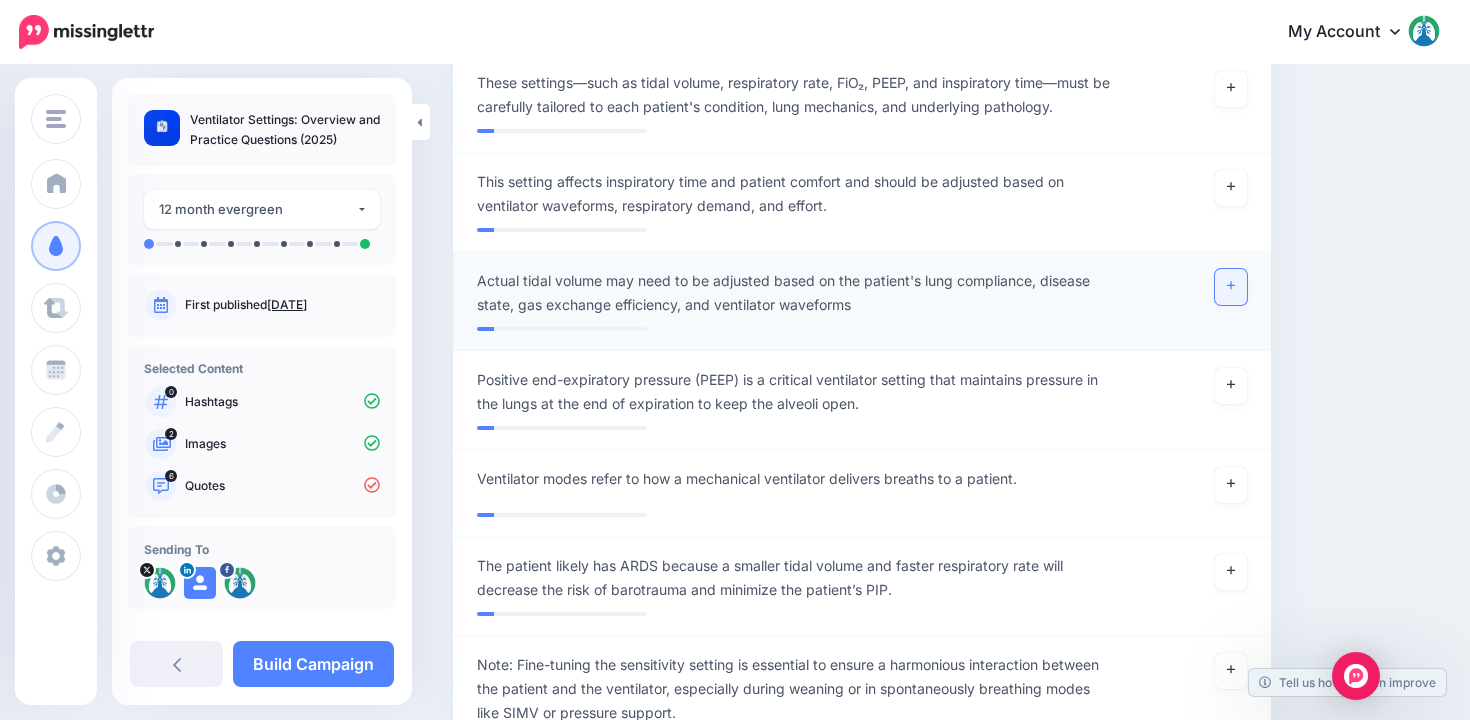 click 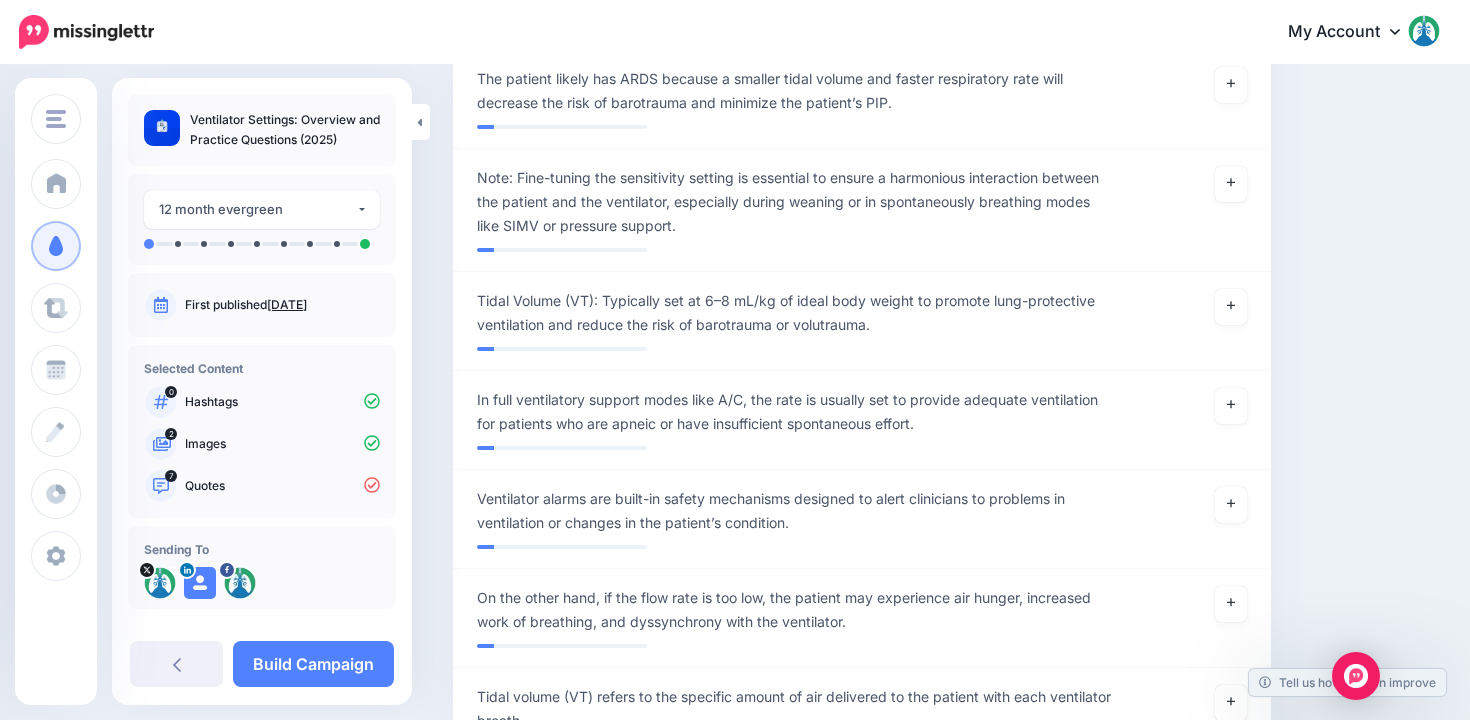 scroll, scrollTop: 12282, scrollLeft: 0, axis: vertical 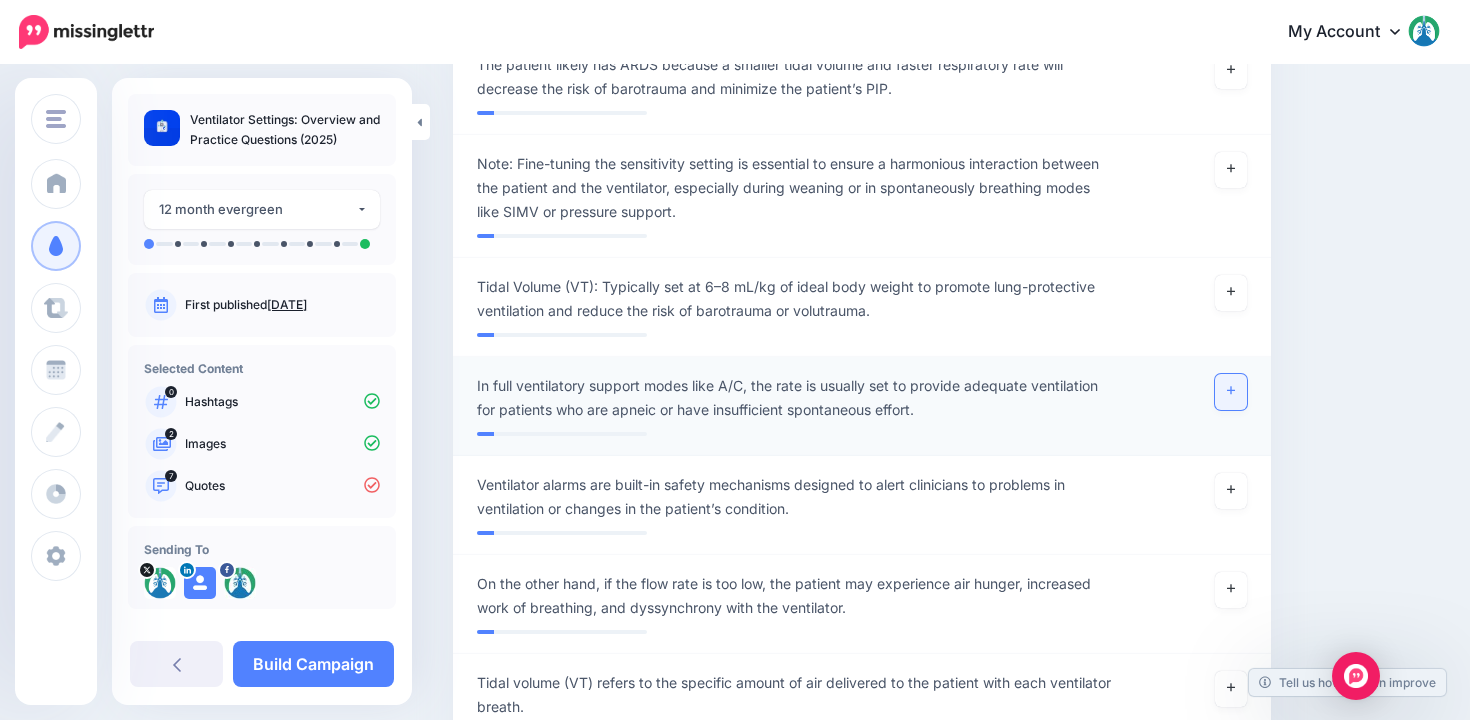 click at bounding box center (1231, 392) 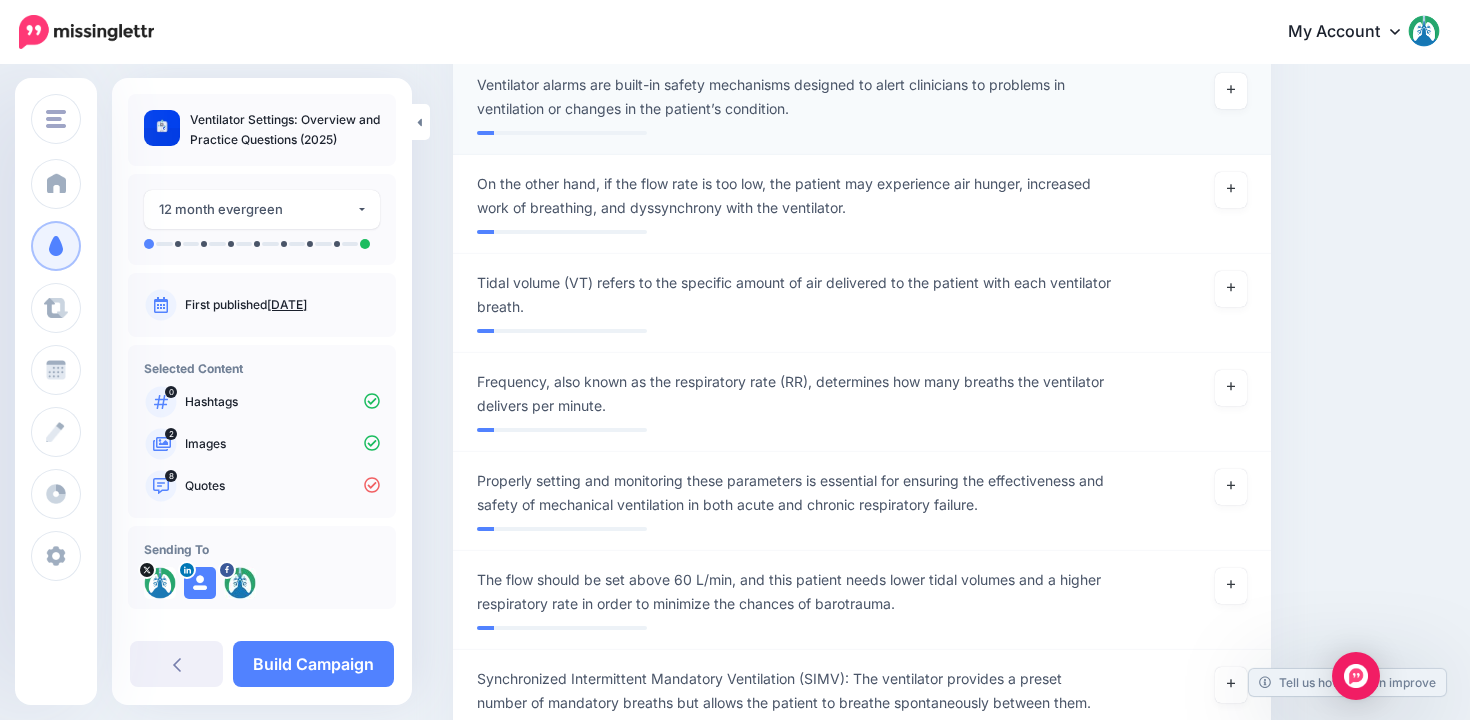 scroll, scrollTop: 12707, scrollLeft: 0, axis: vertical 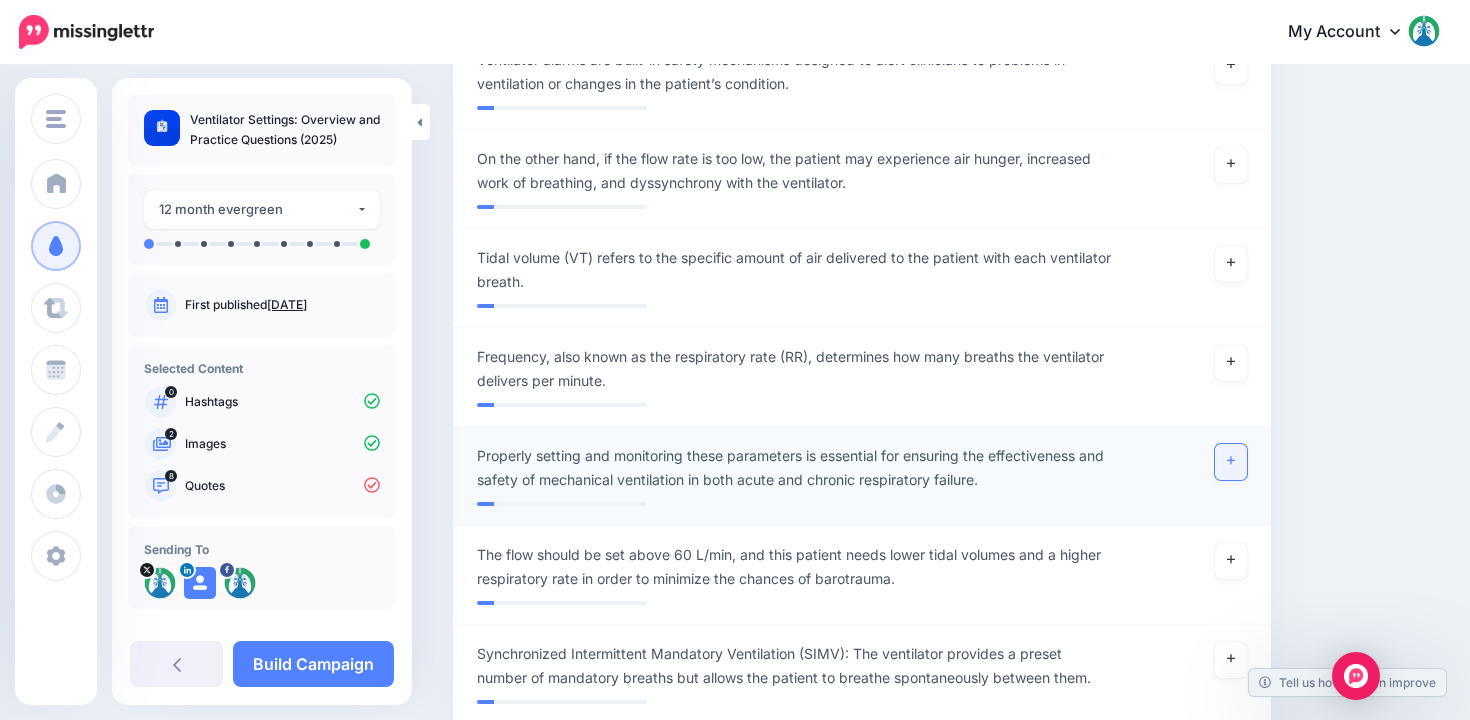 click at bounding box center [1231, 462] 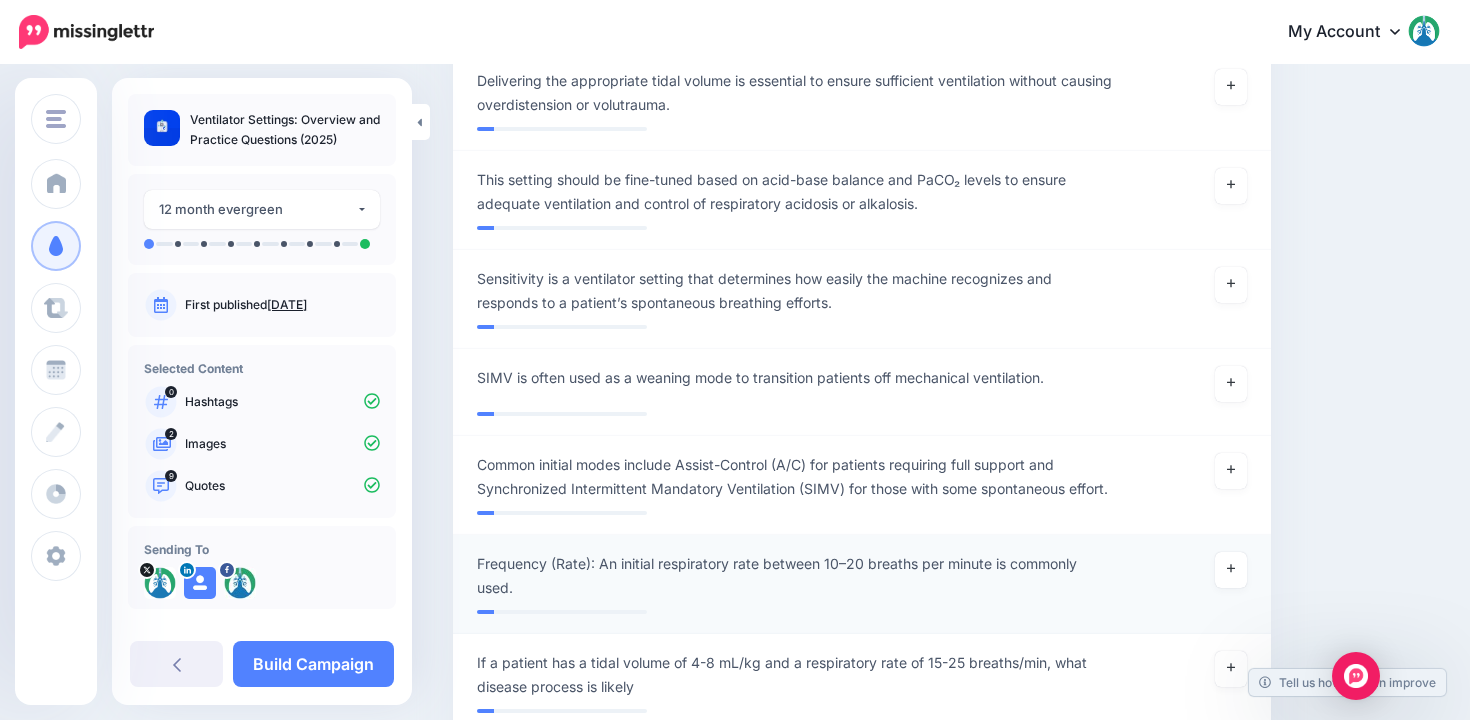 scroll, scrollTop: 13428, scrollLeft: 0, axis: vertical 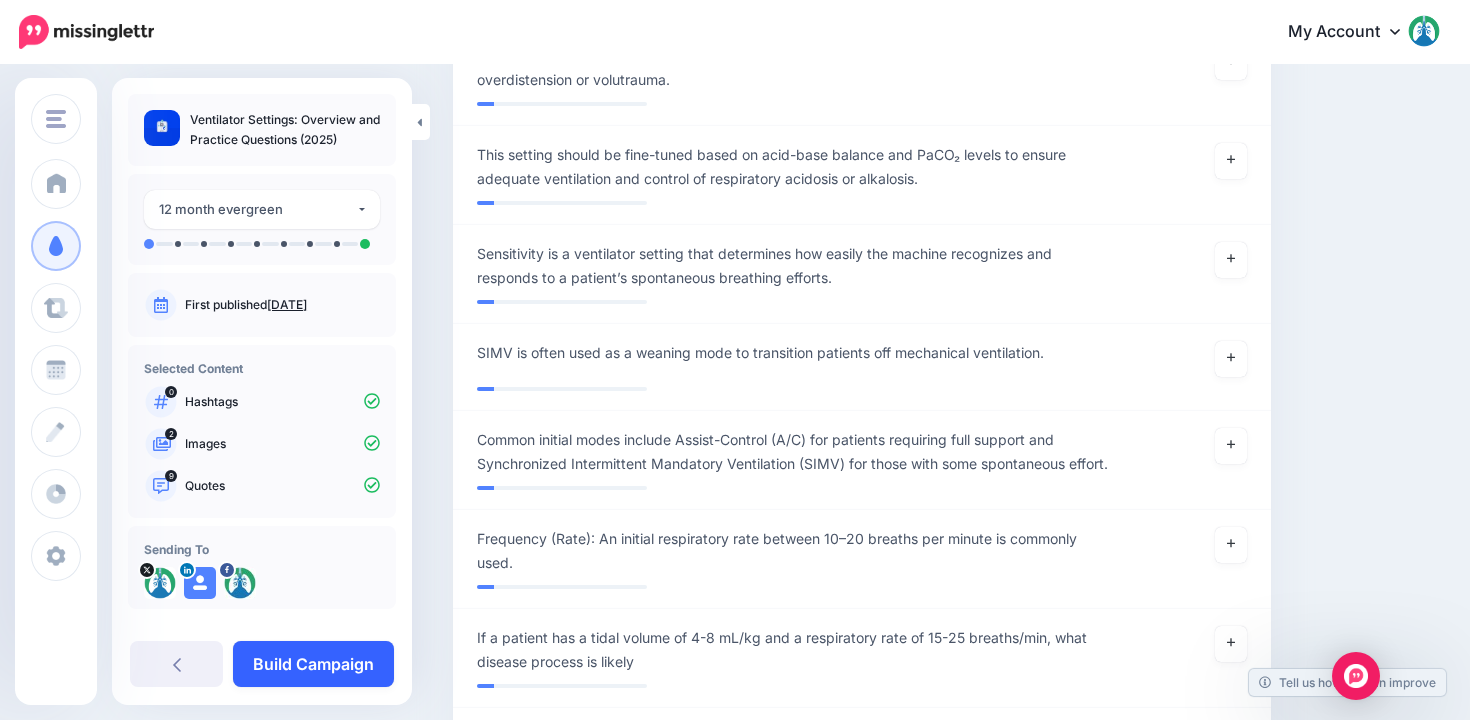 click on "Build Campaign" at bounding box center [313, 664] 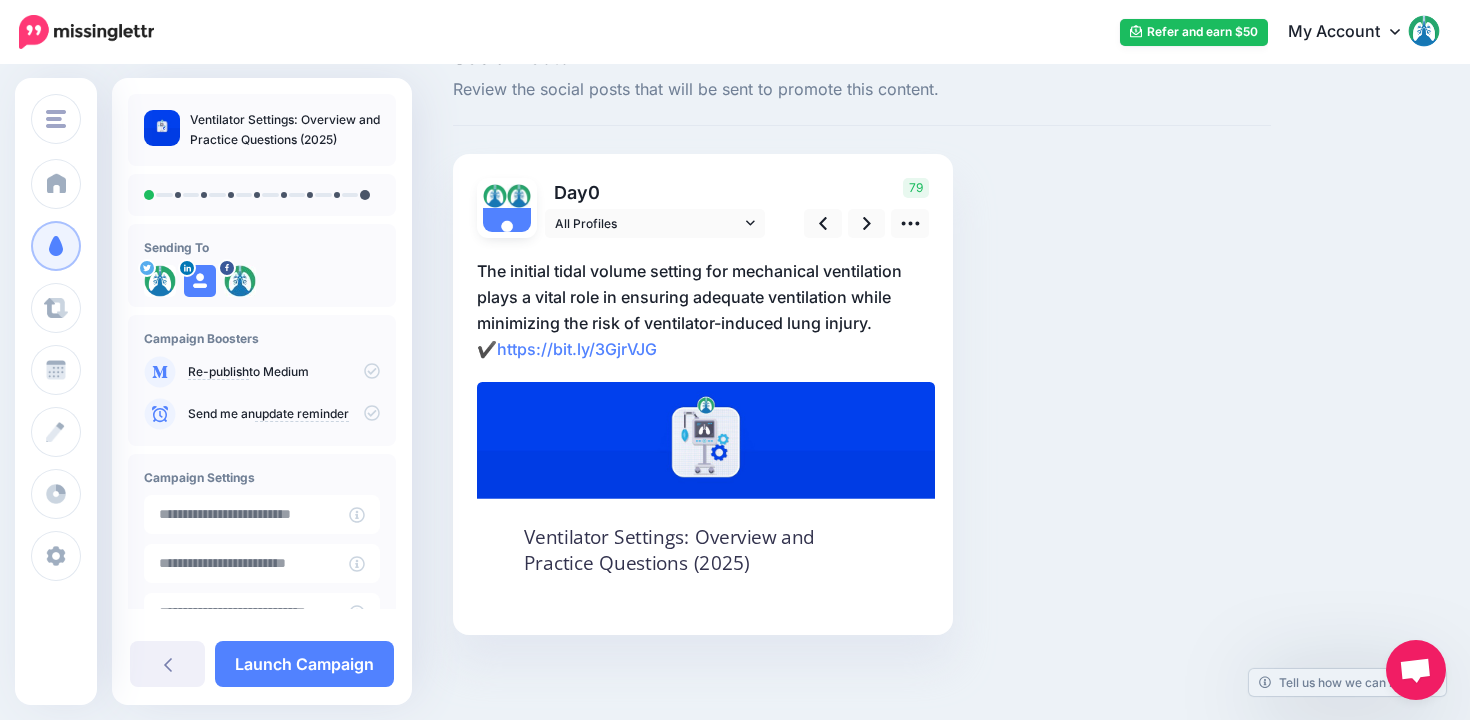 scroll, scrollTop: 52, scrollLeft: 0, axis: vertical 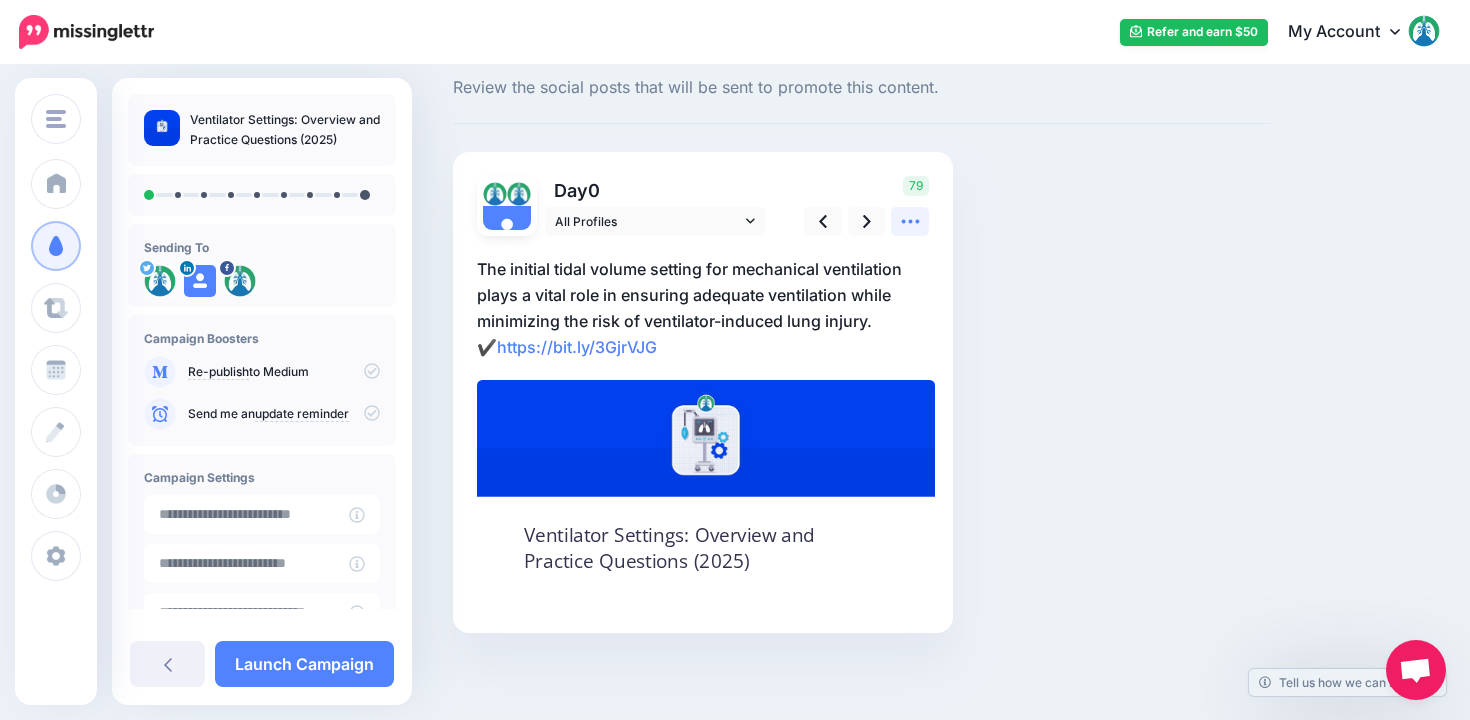 click 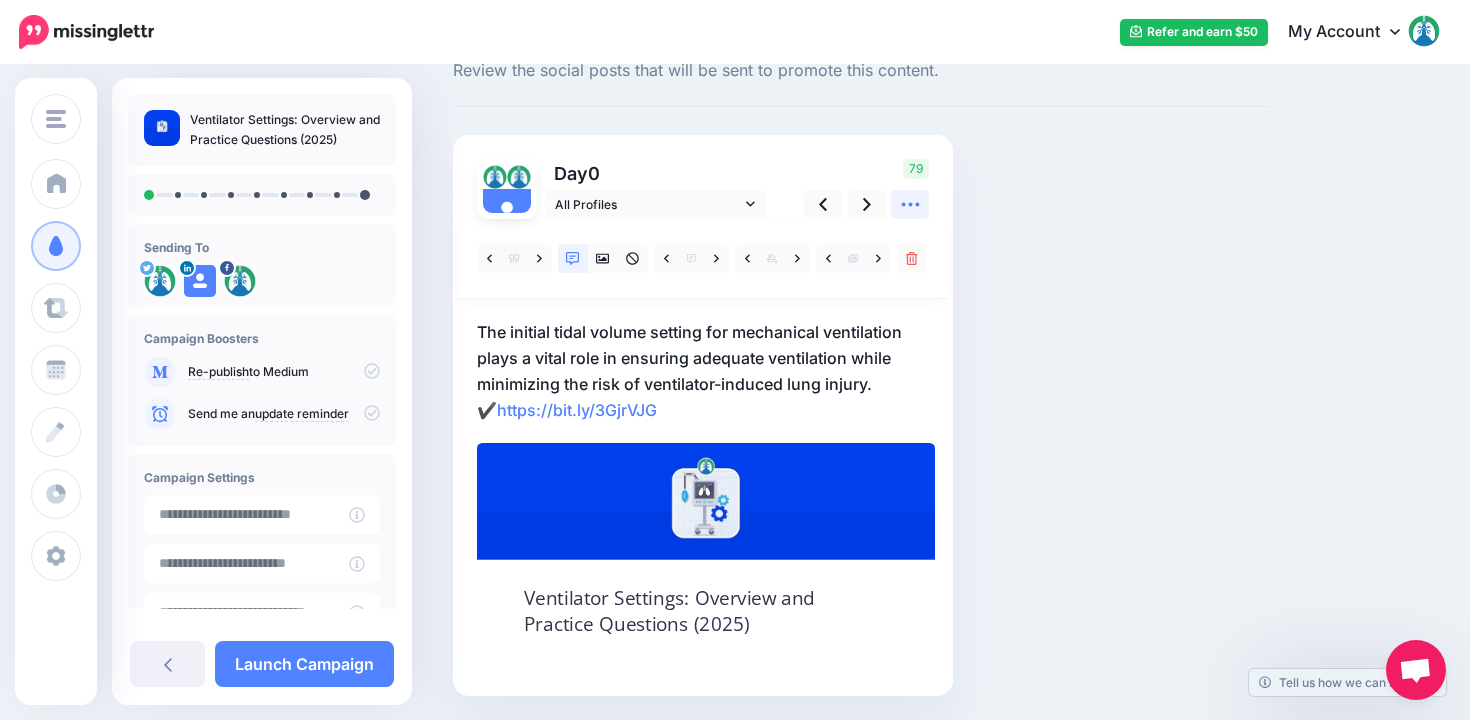 scroll, scrollTop: 74, scrollLeft: 0, axis: vertical 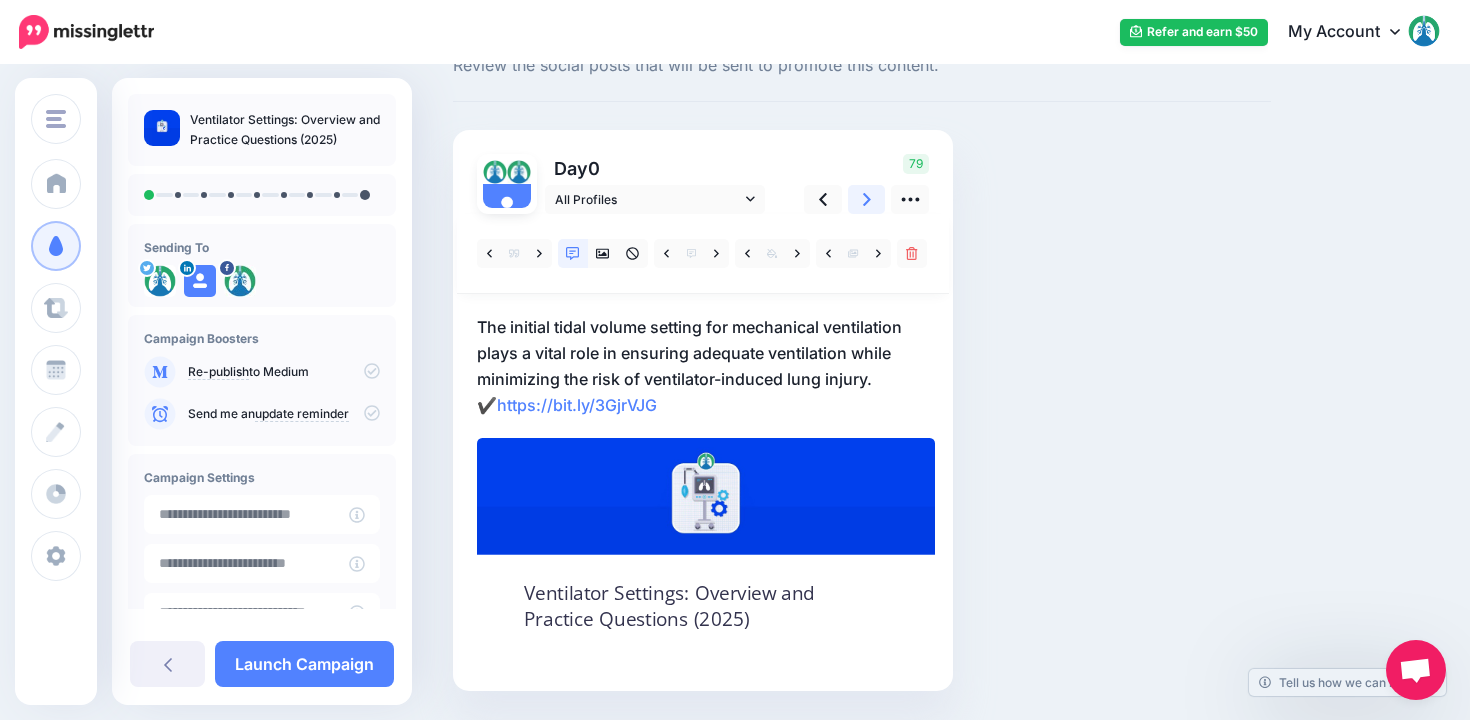 click 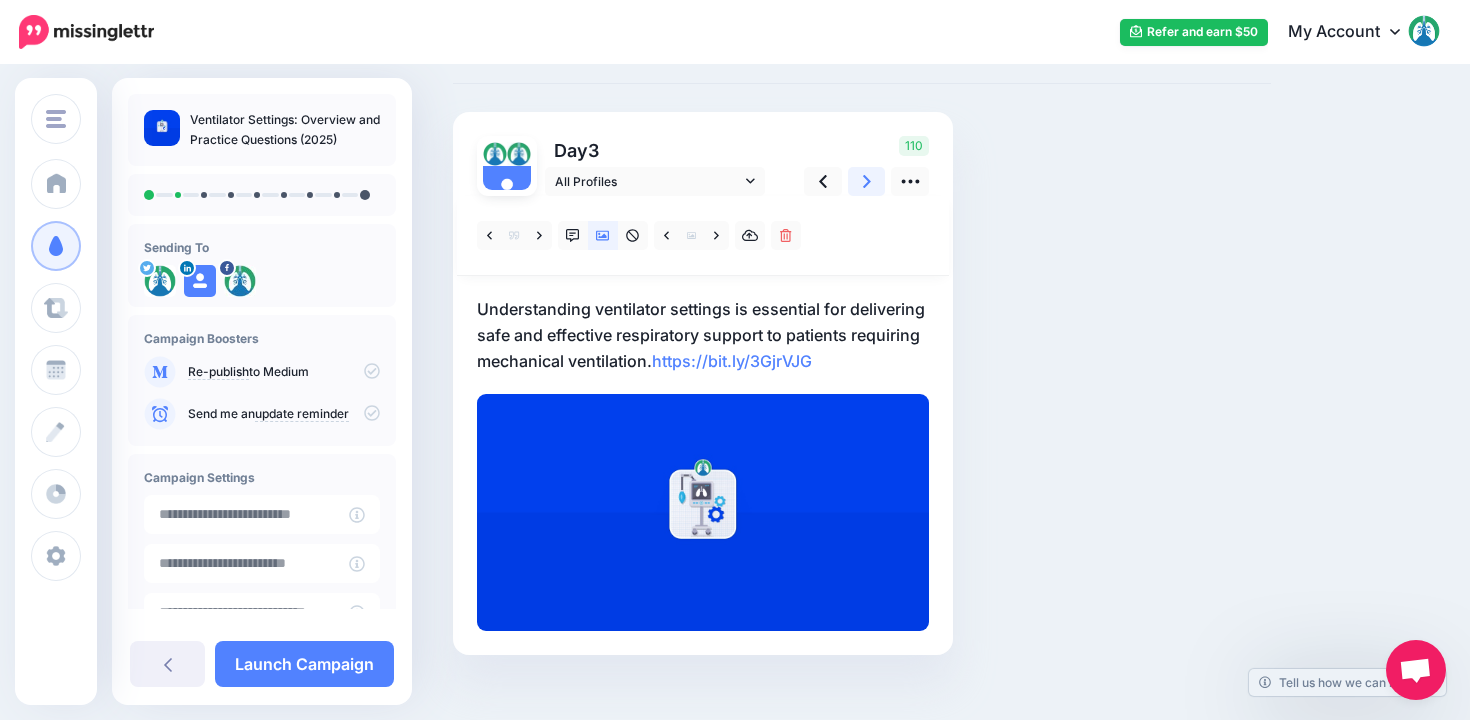 scroll, scrollTop: 99, scrollLeft: 0, axis: vertical 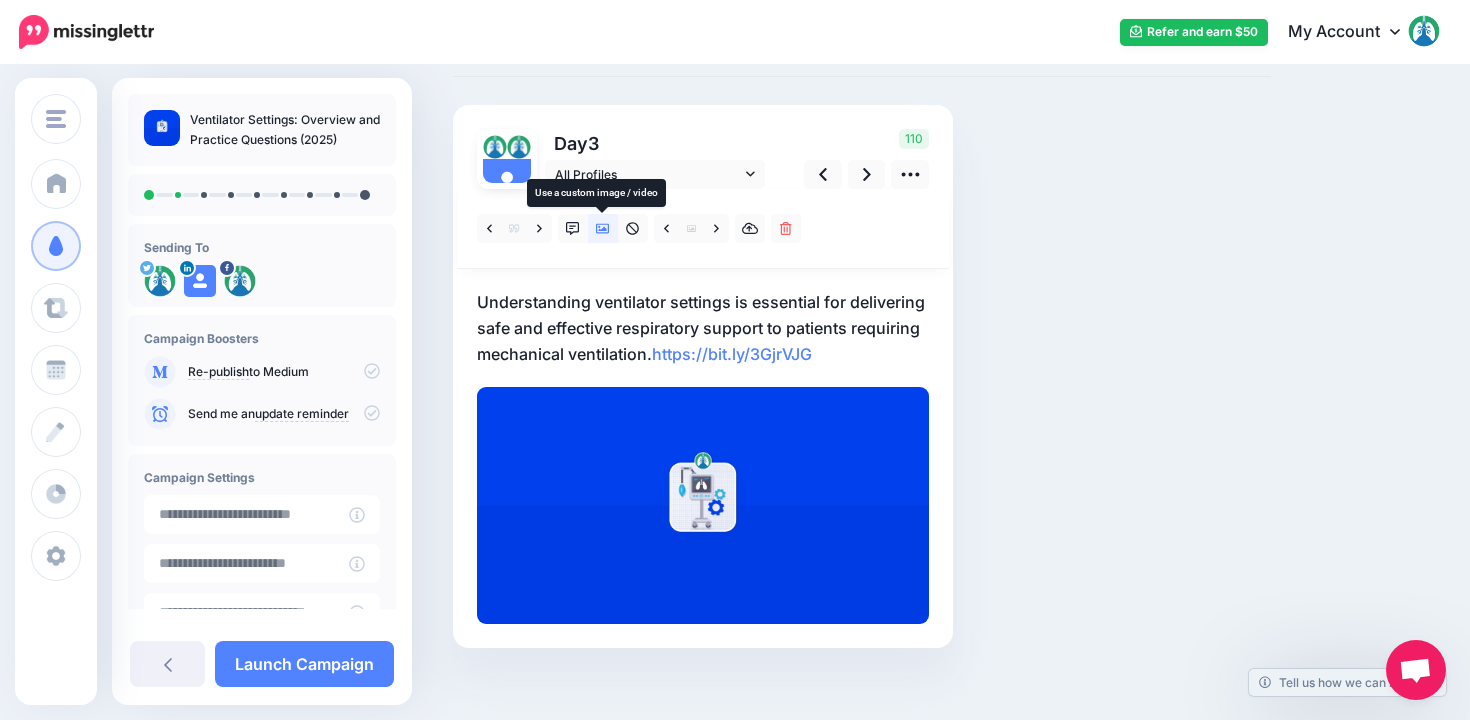 click at bounding box center [603, 228] 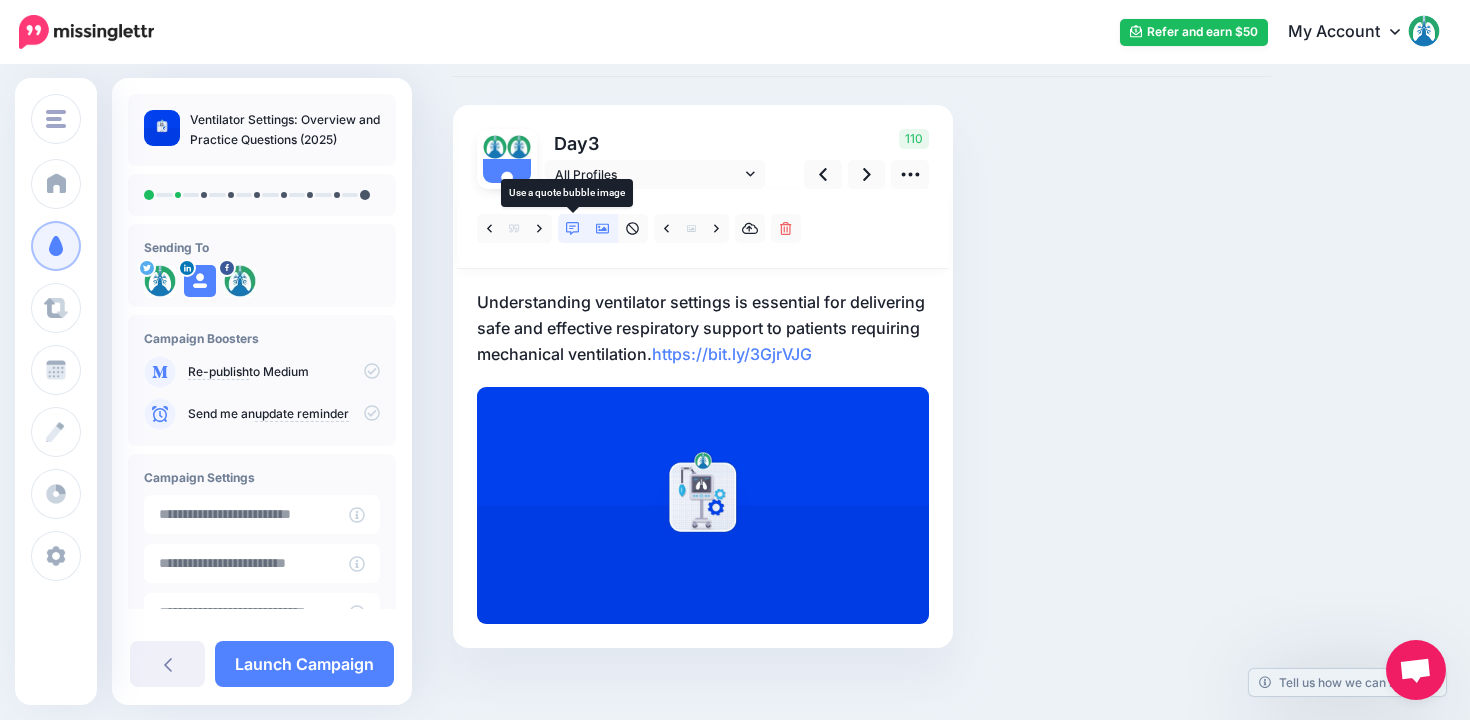 click 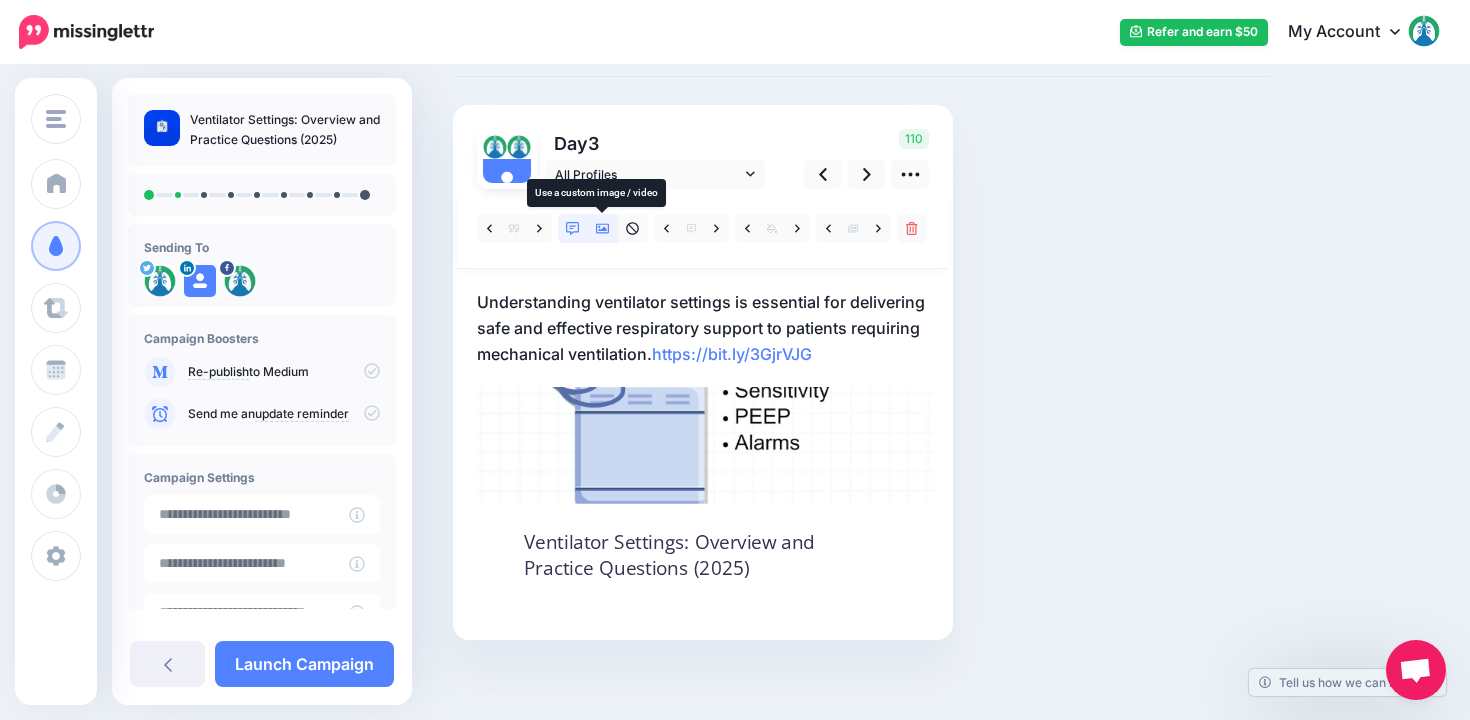 click 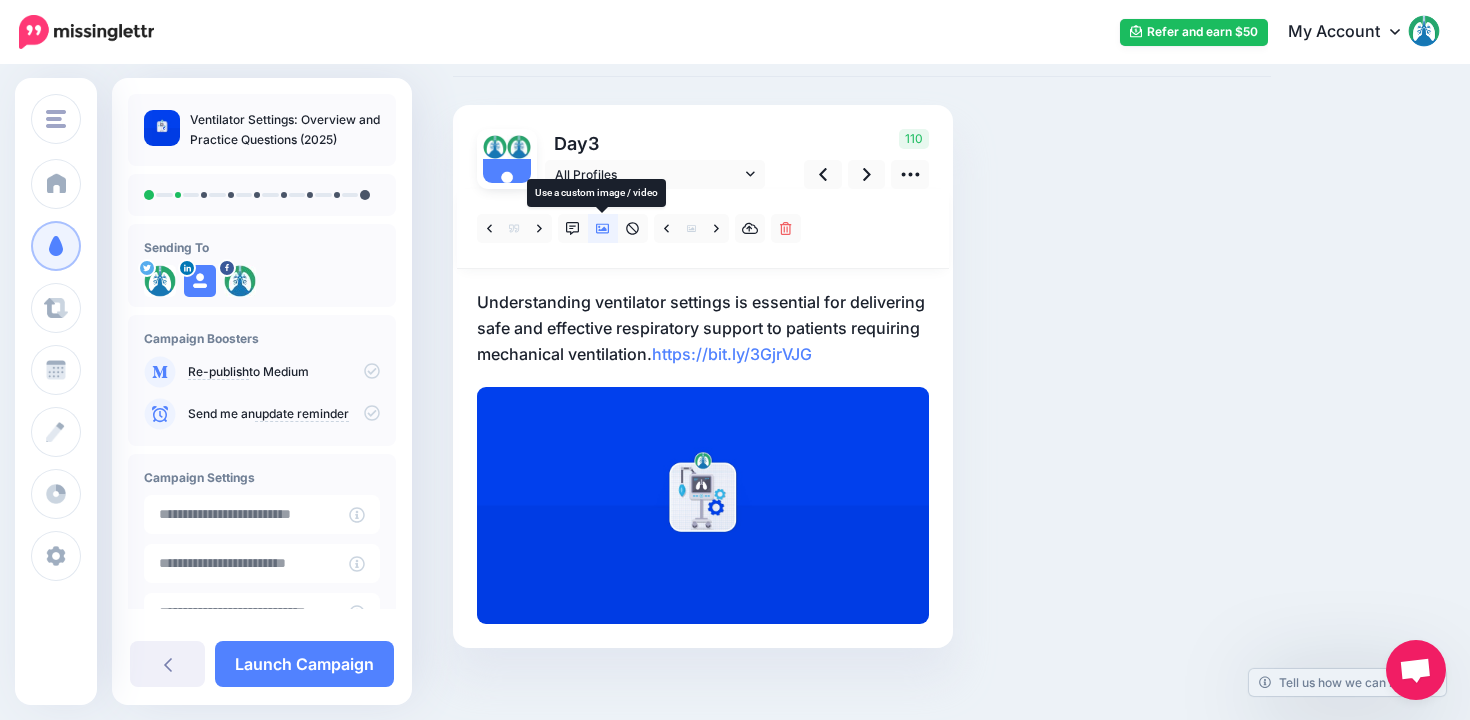 click 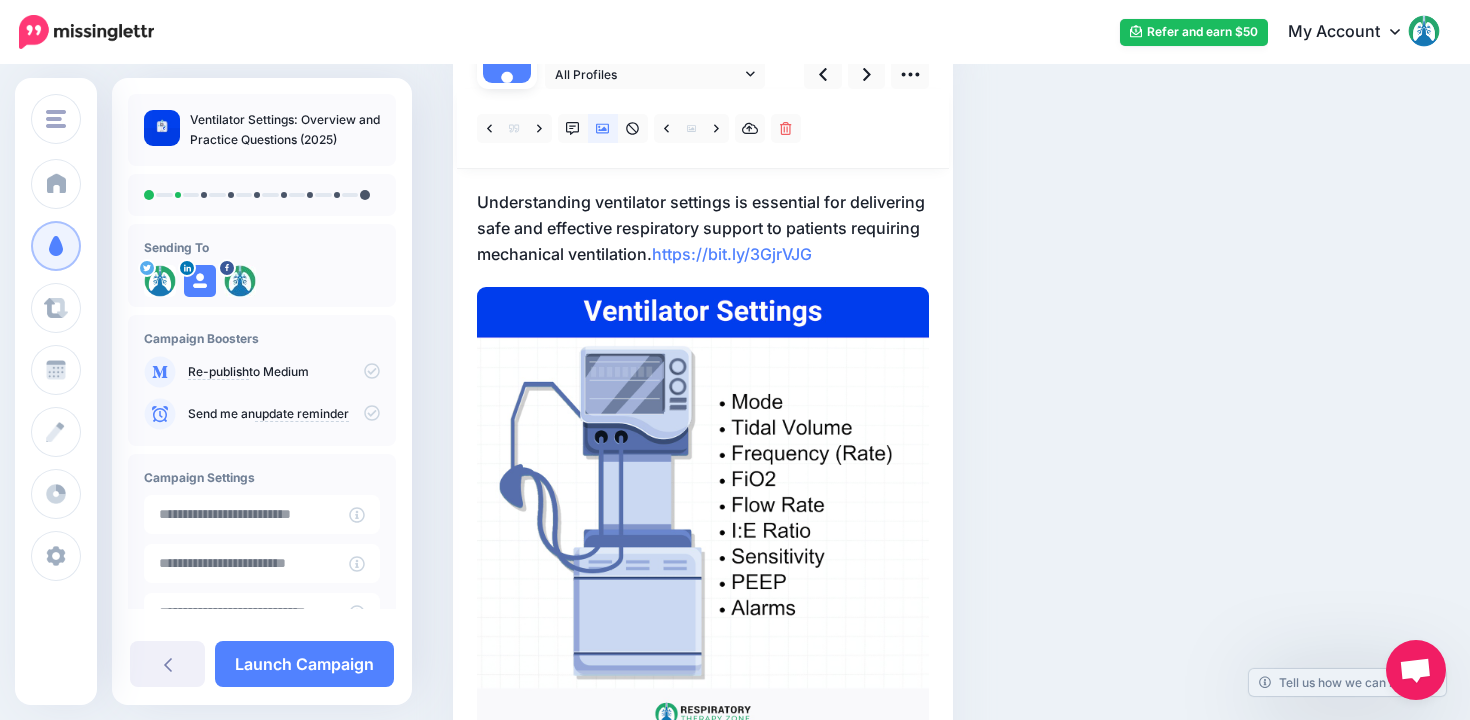 scroll, scrollTop: 60, scrollLeft: 0, axis: vertical 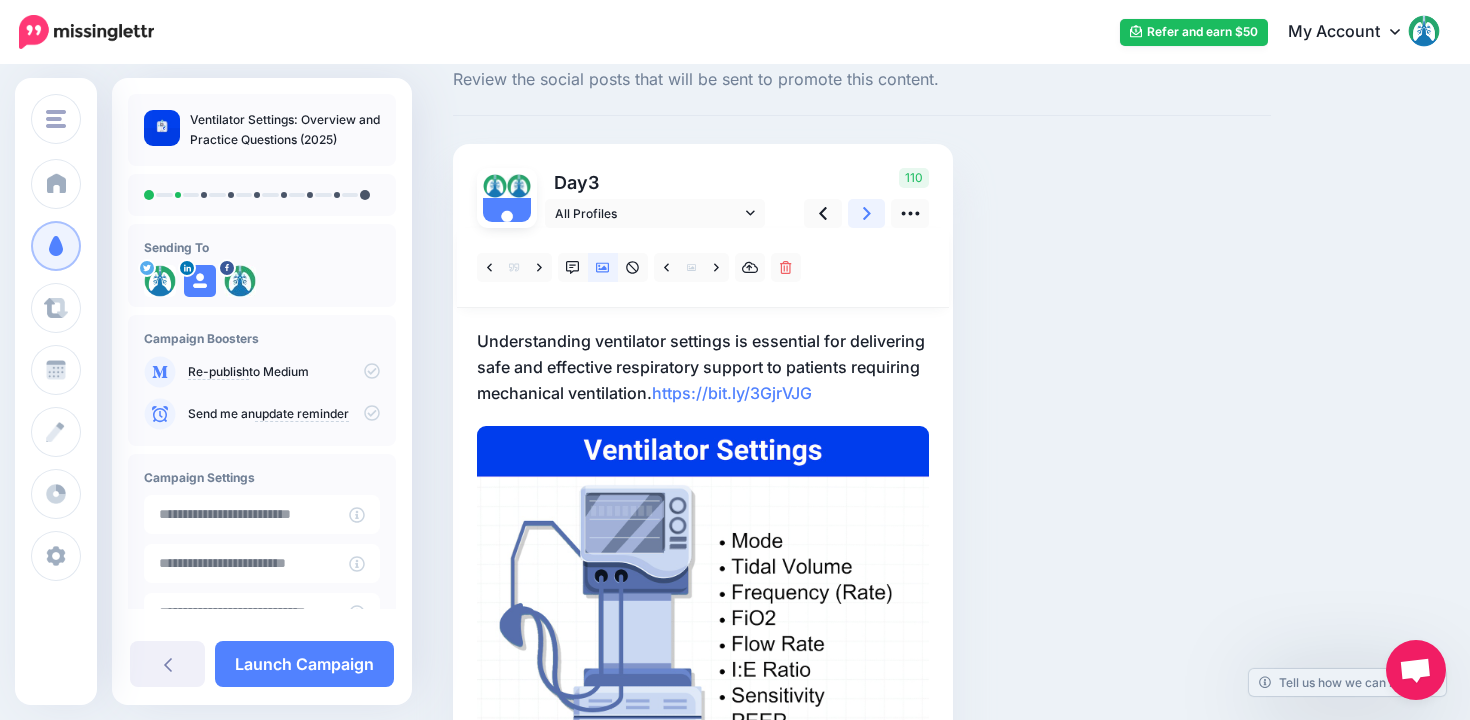 click at bounding box center (867, 213) 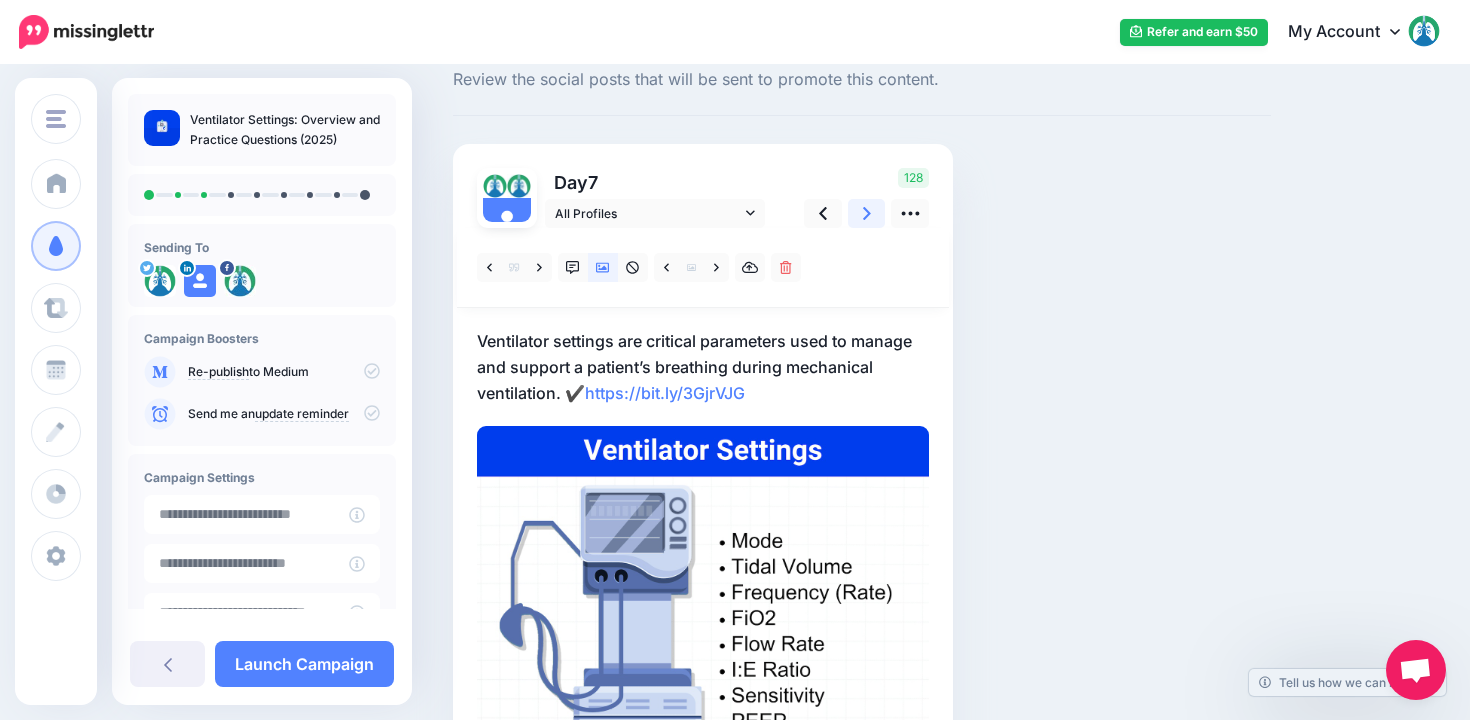 click at bounding box center [867, 213] 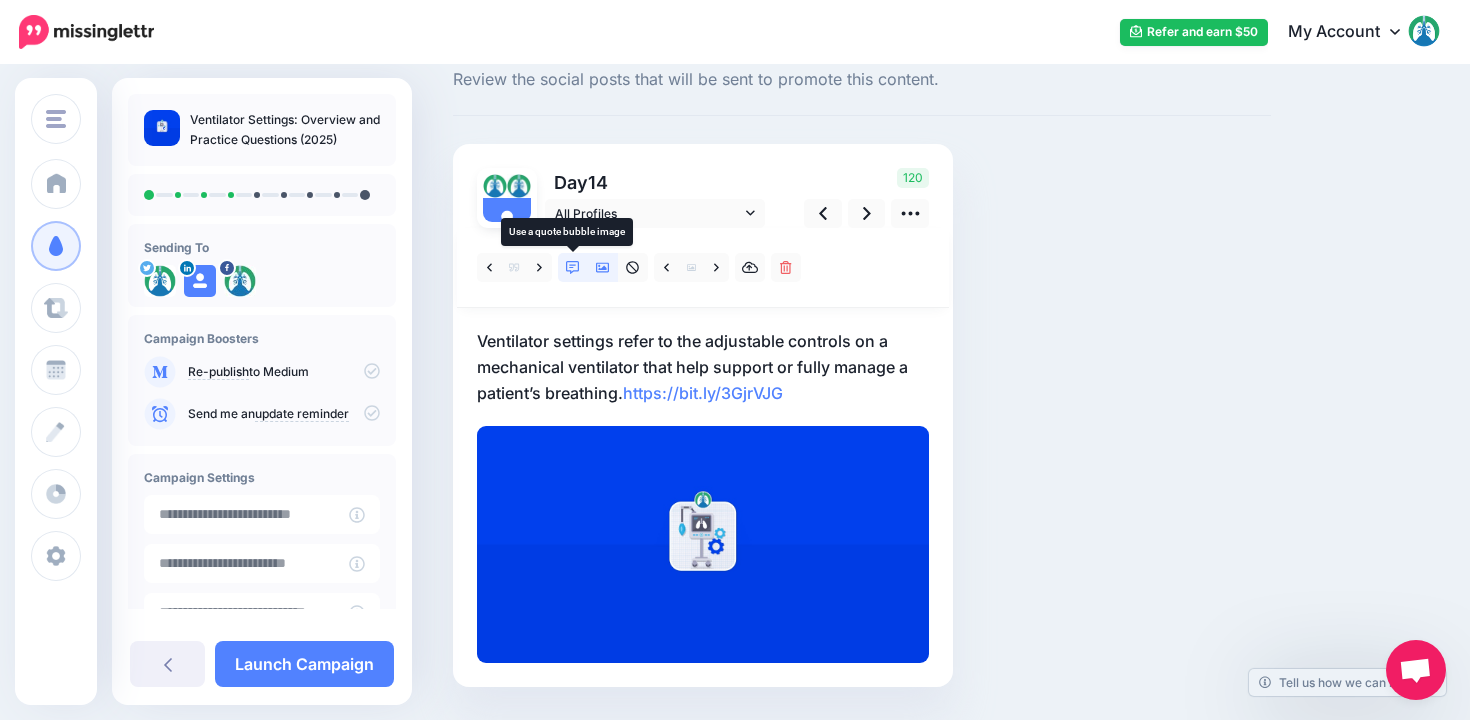 click 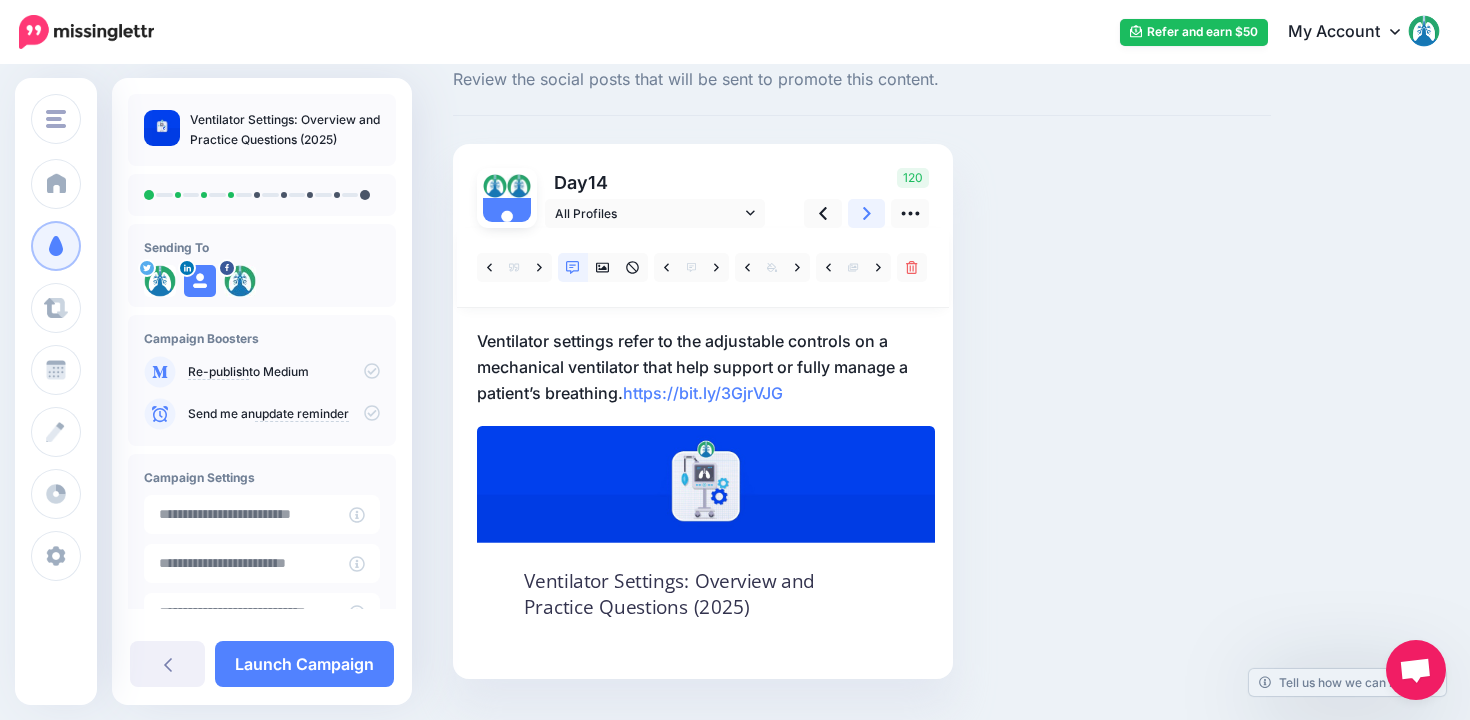 click 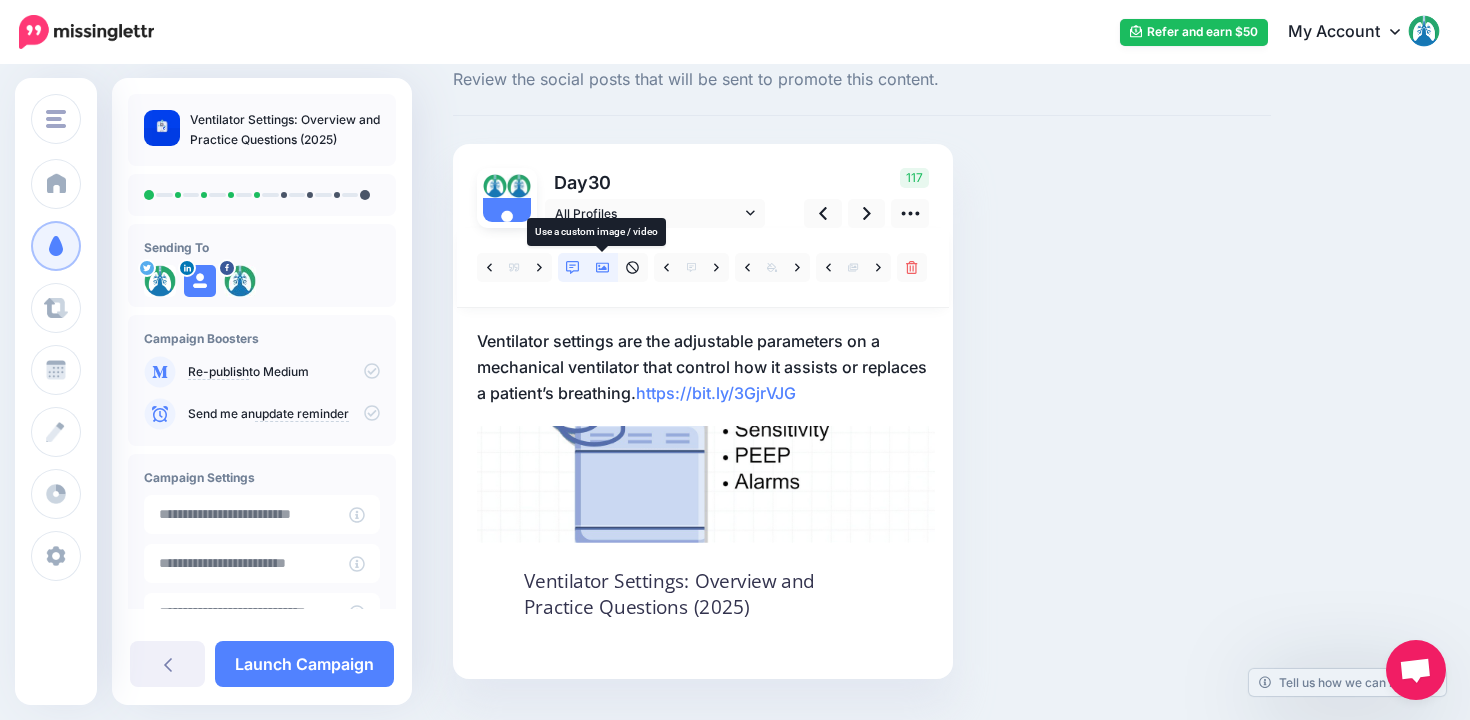 click 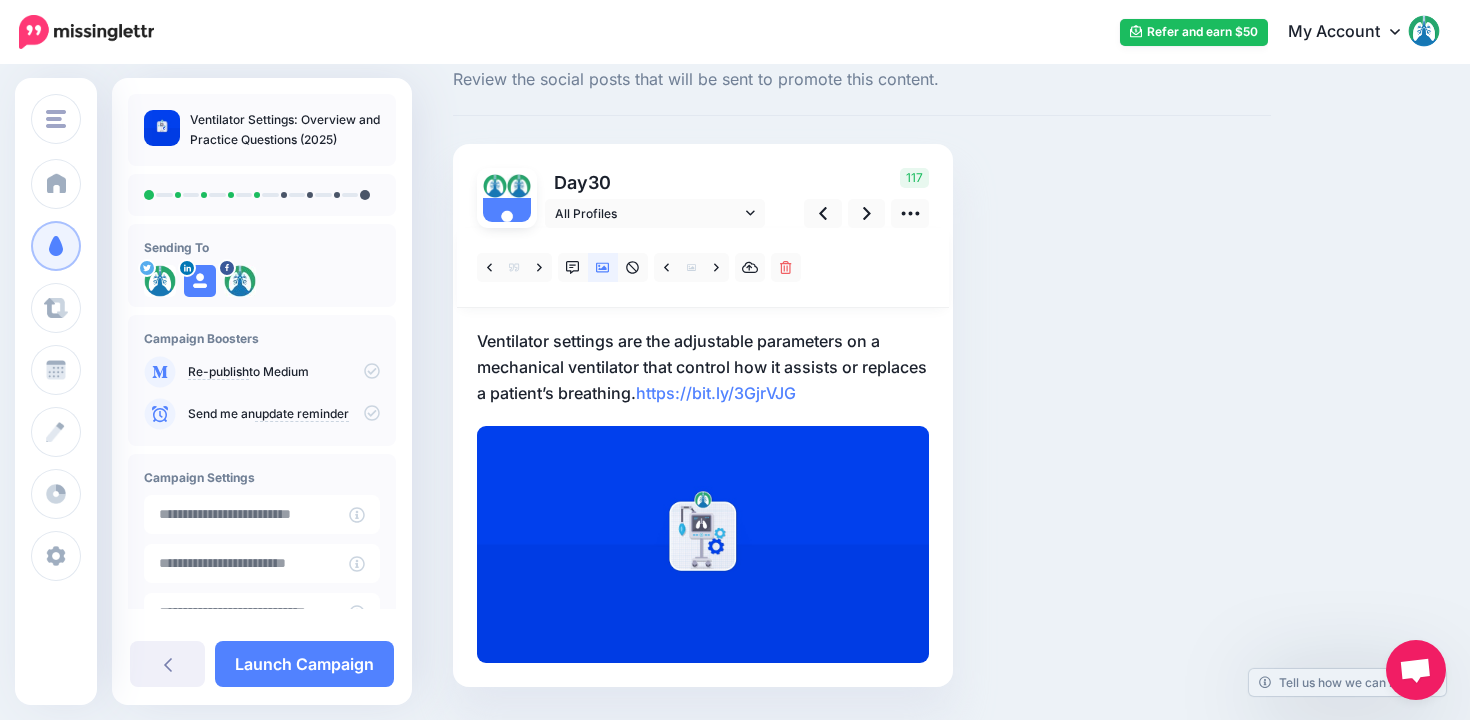 scroll, scrollTop: 0, scrollLeft: 0, axis: both 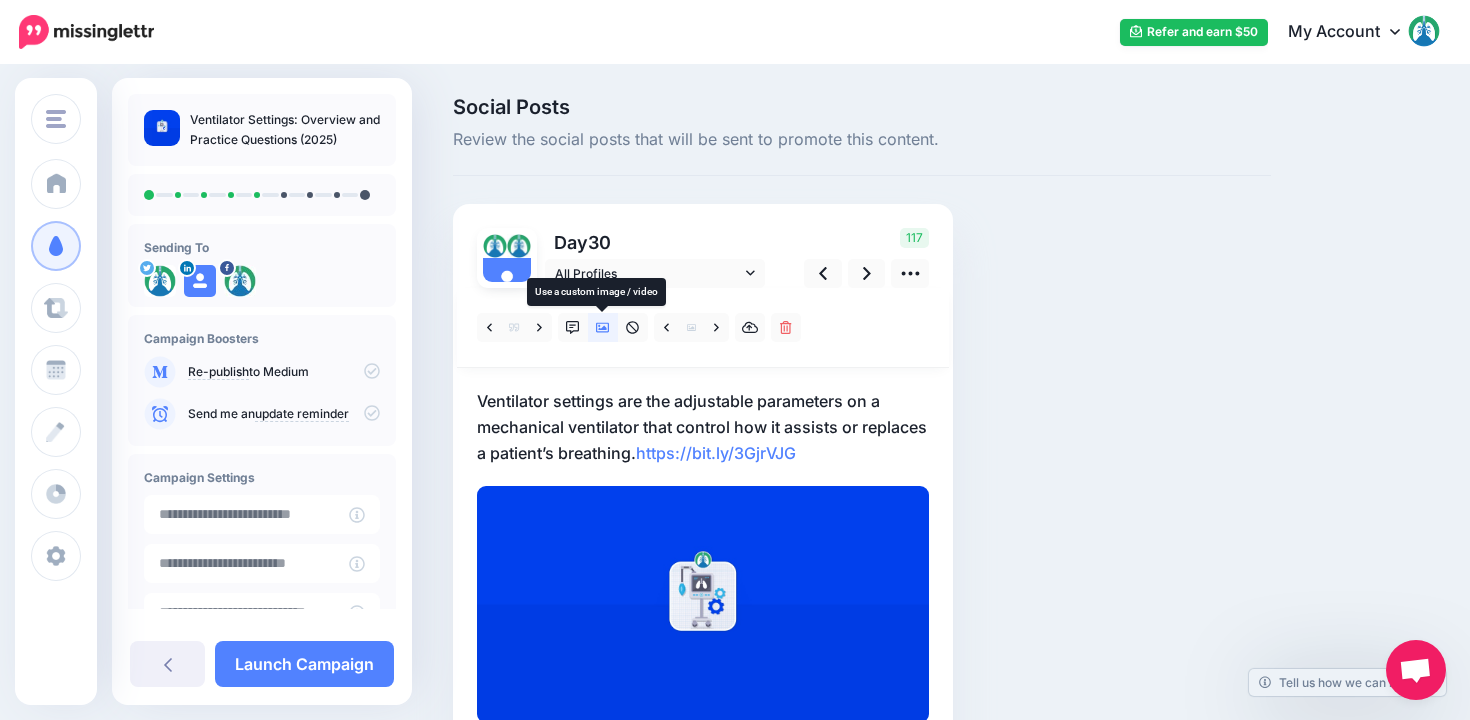 click 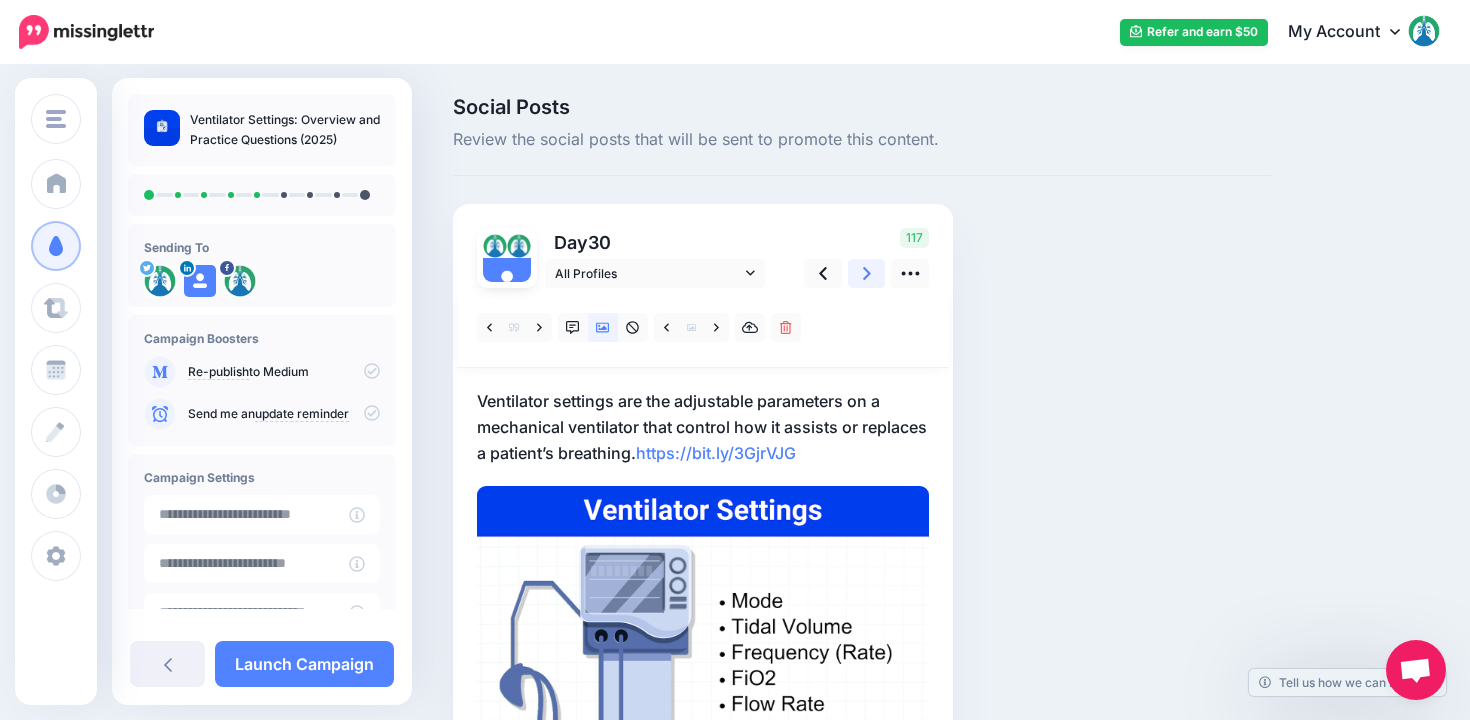click 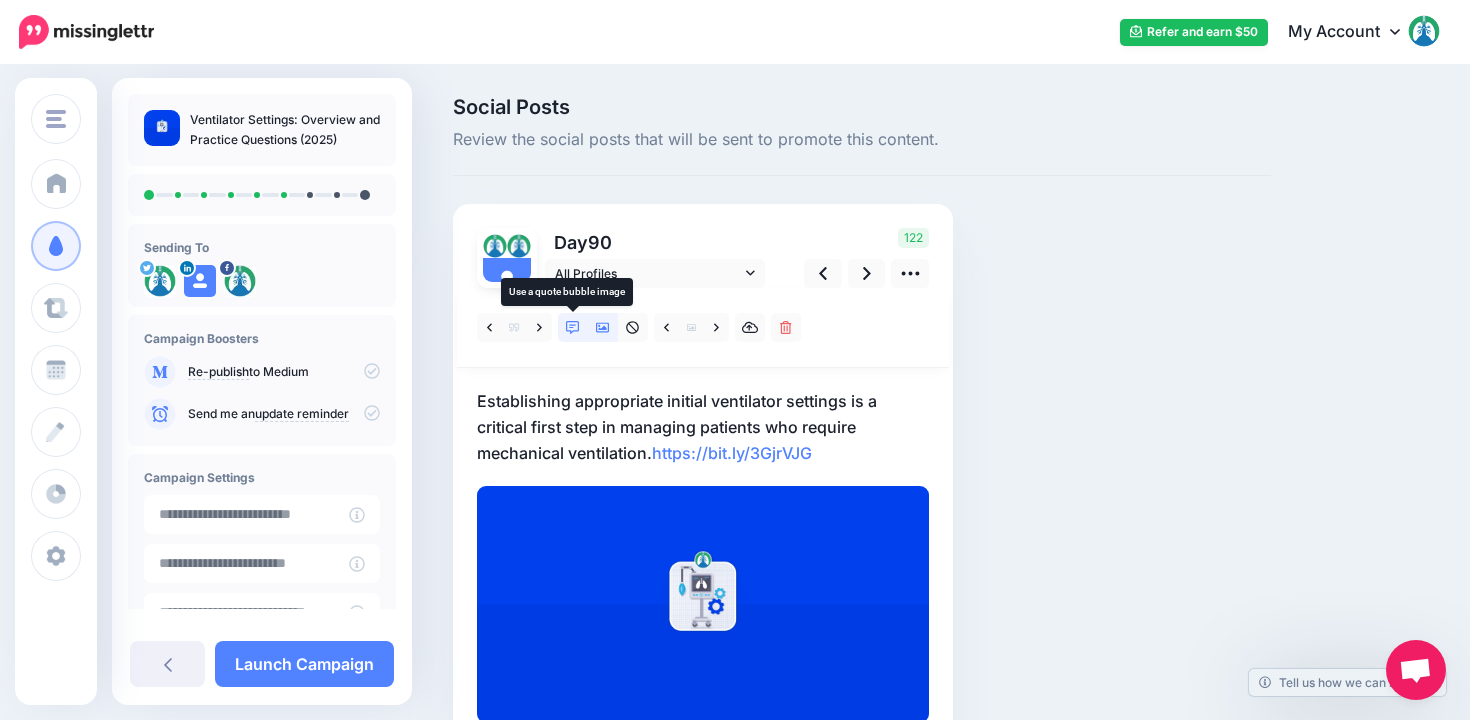 click 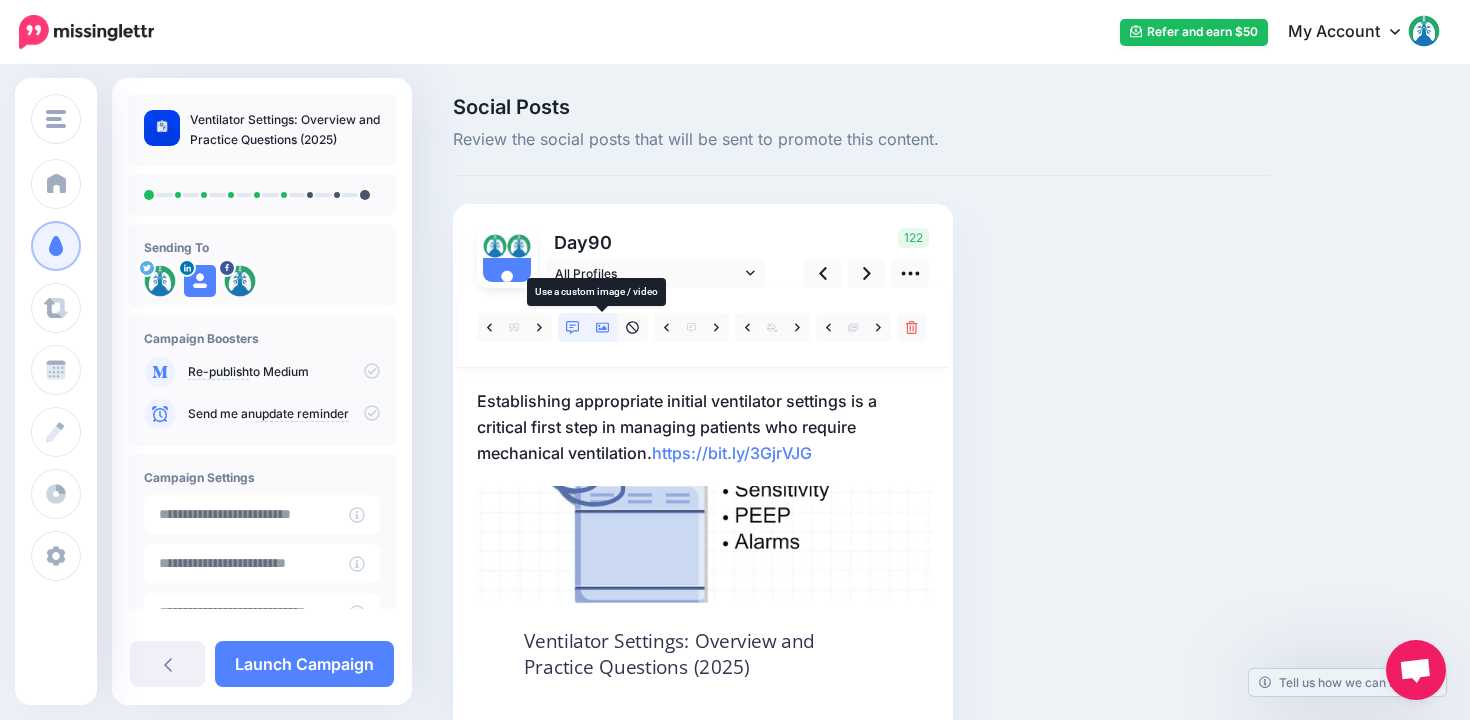click 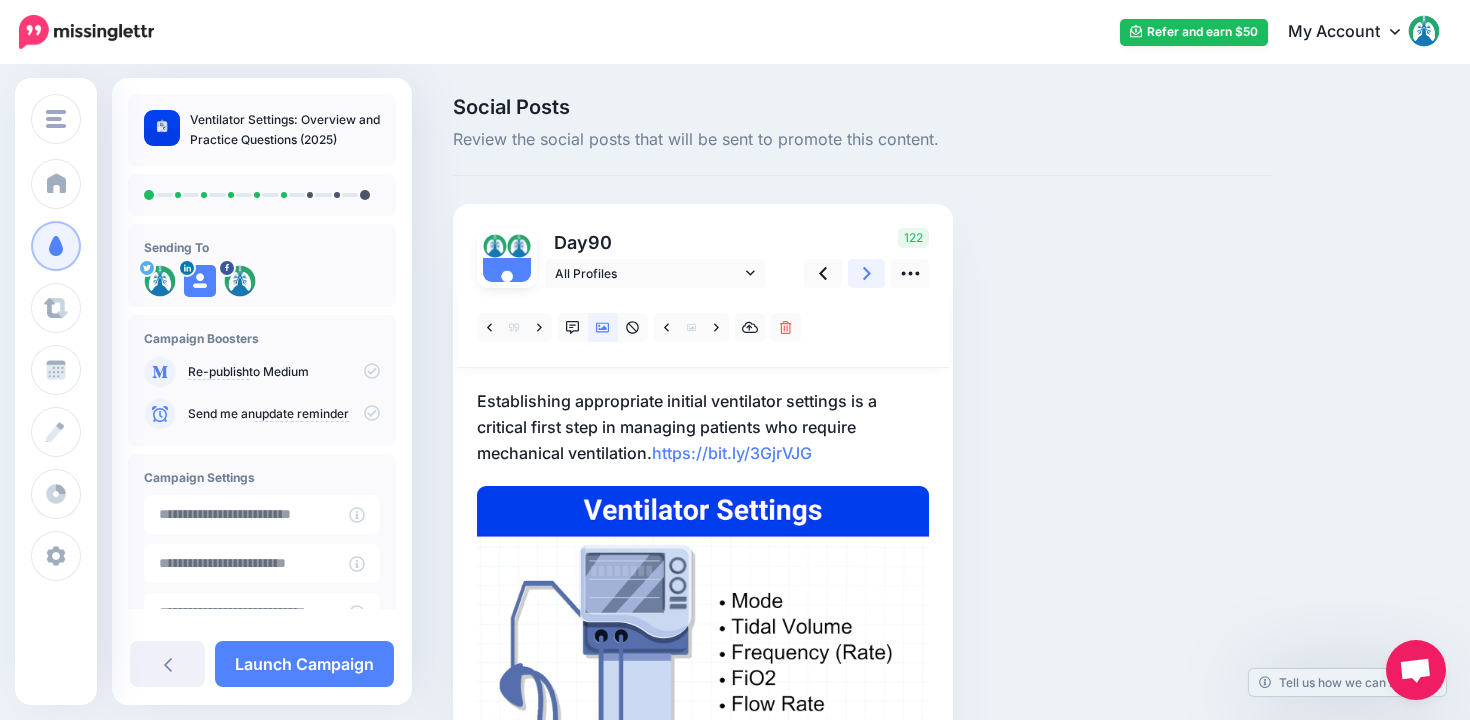 click 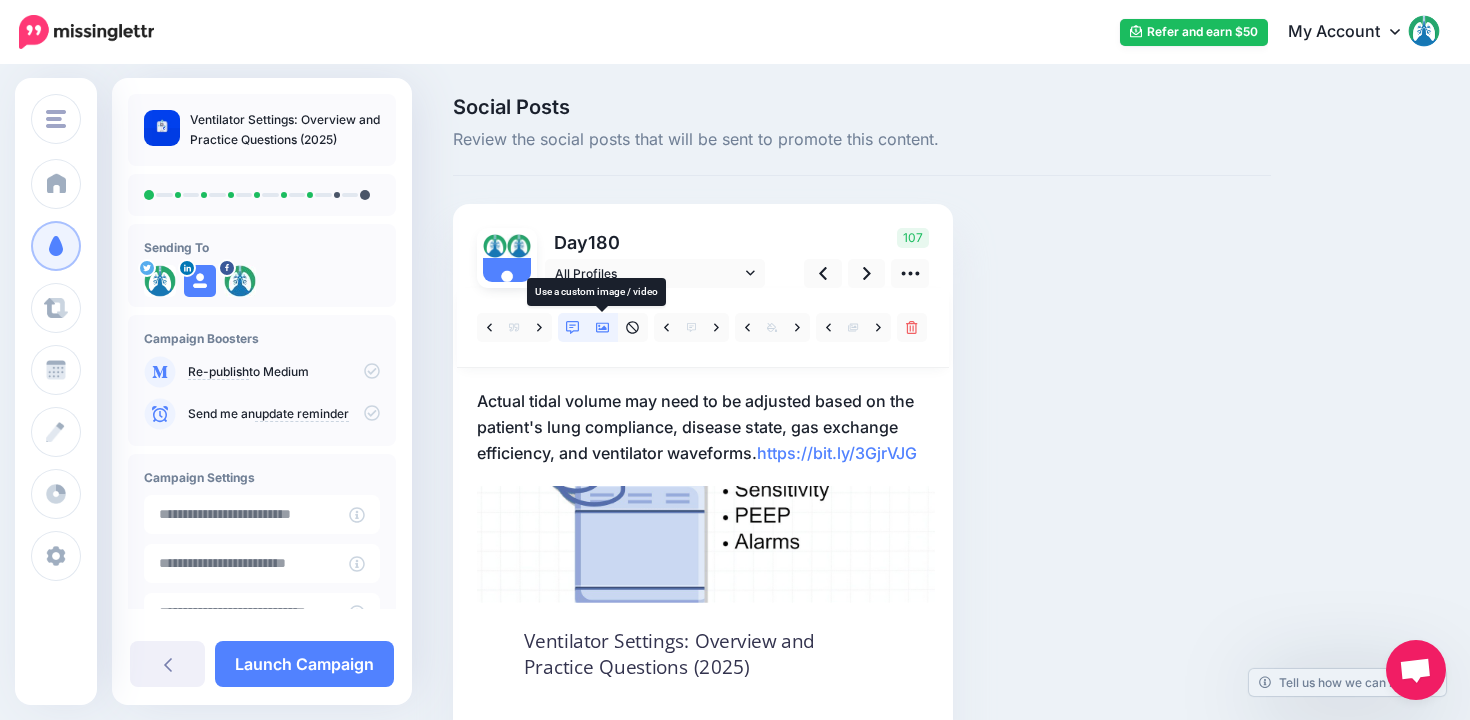 click 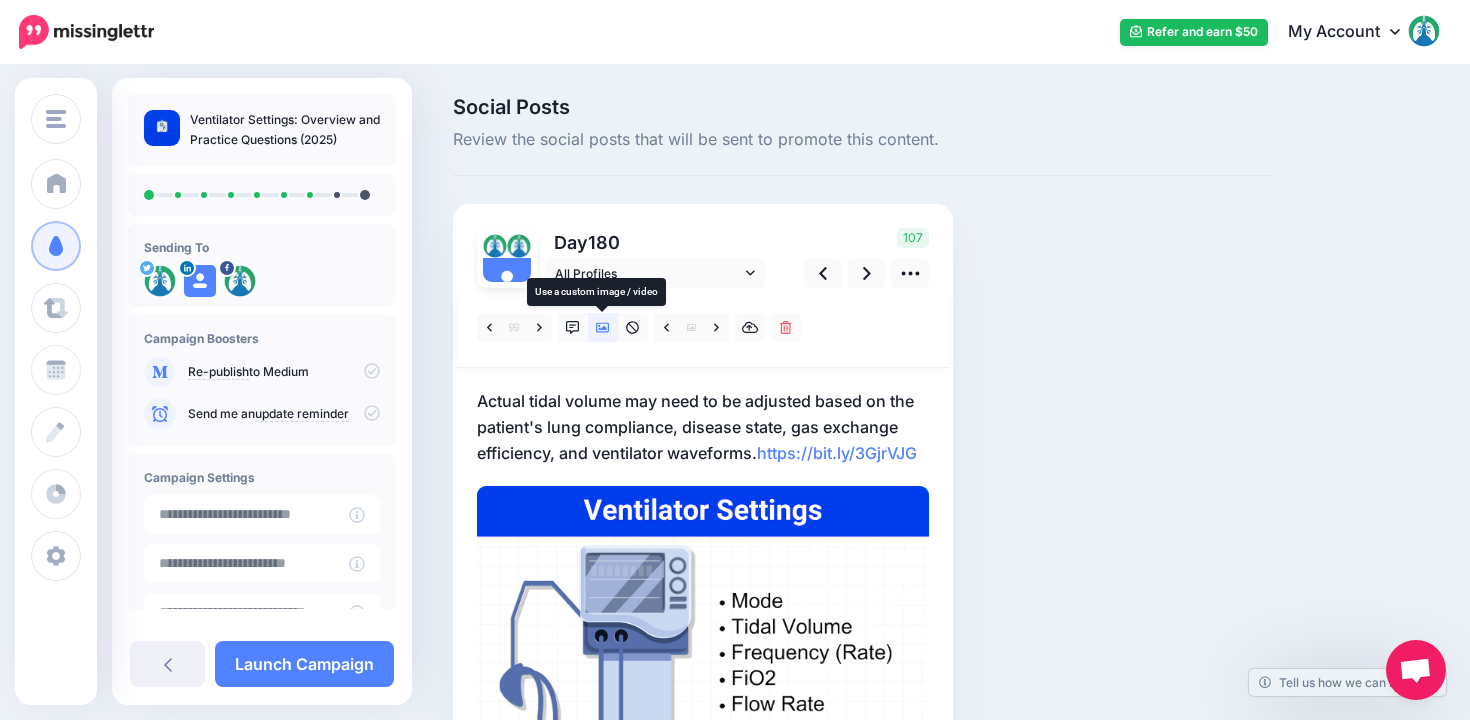 click 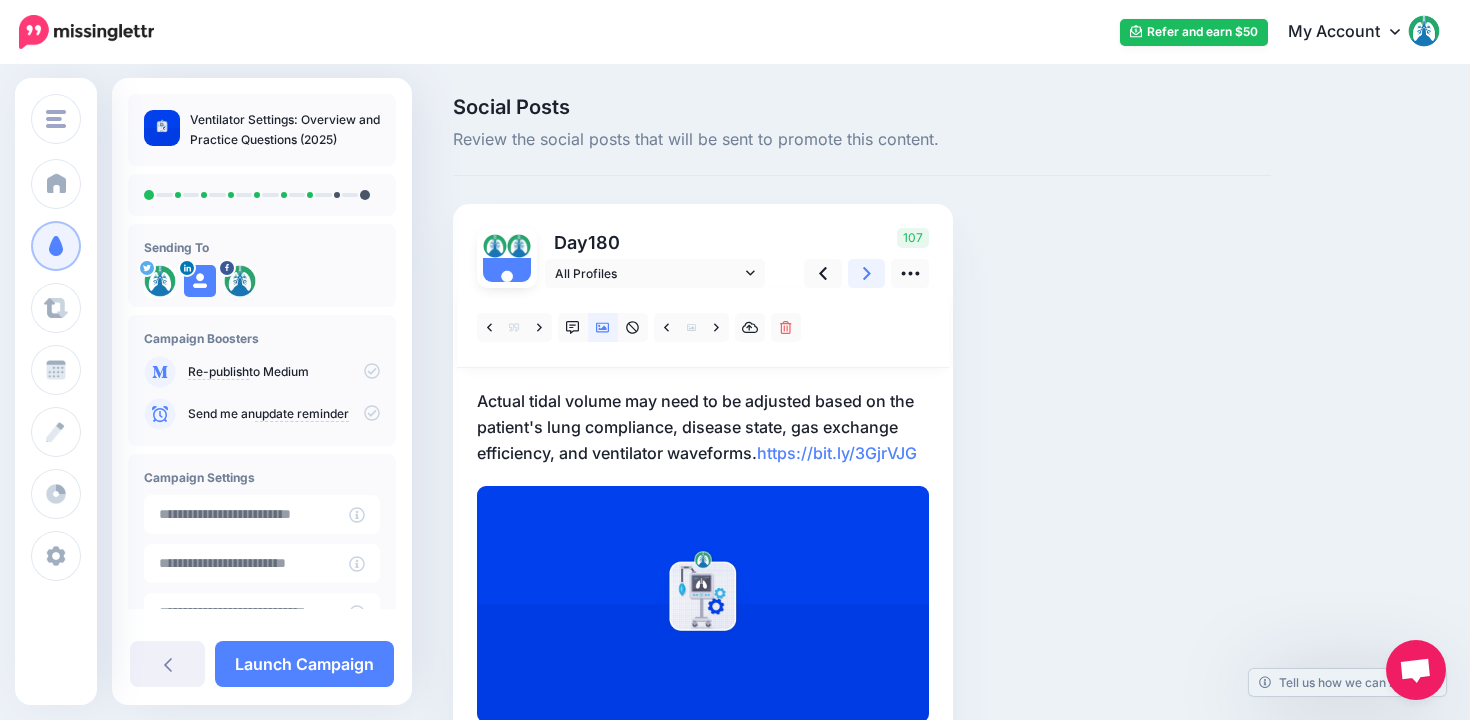 click 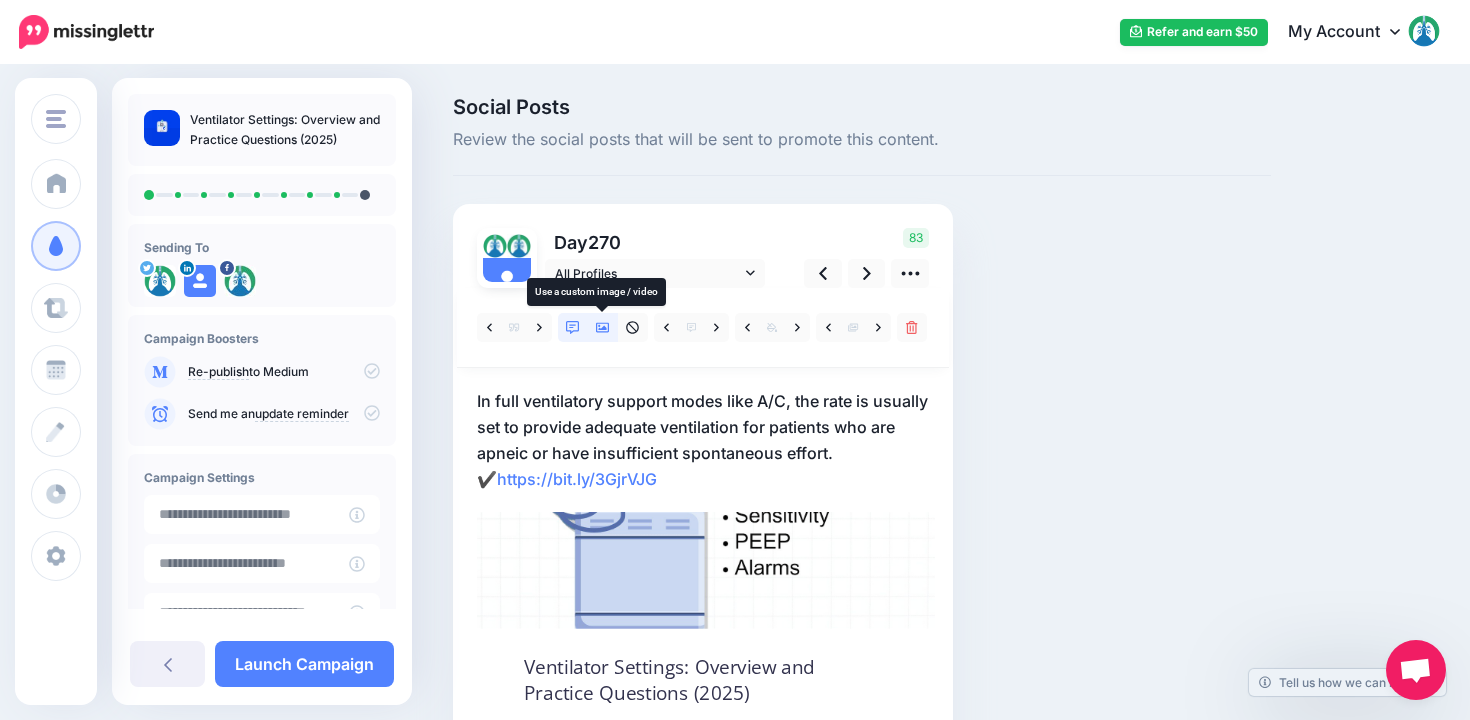 click 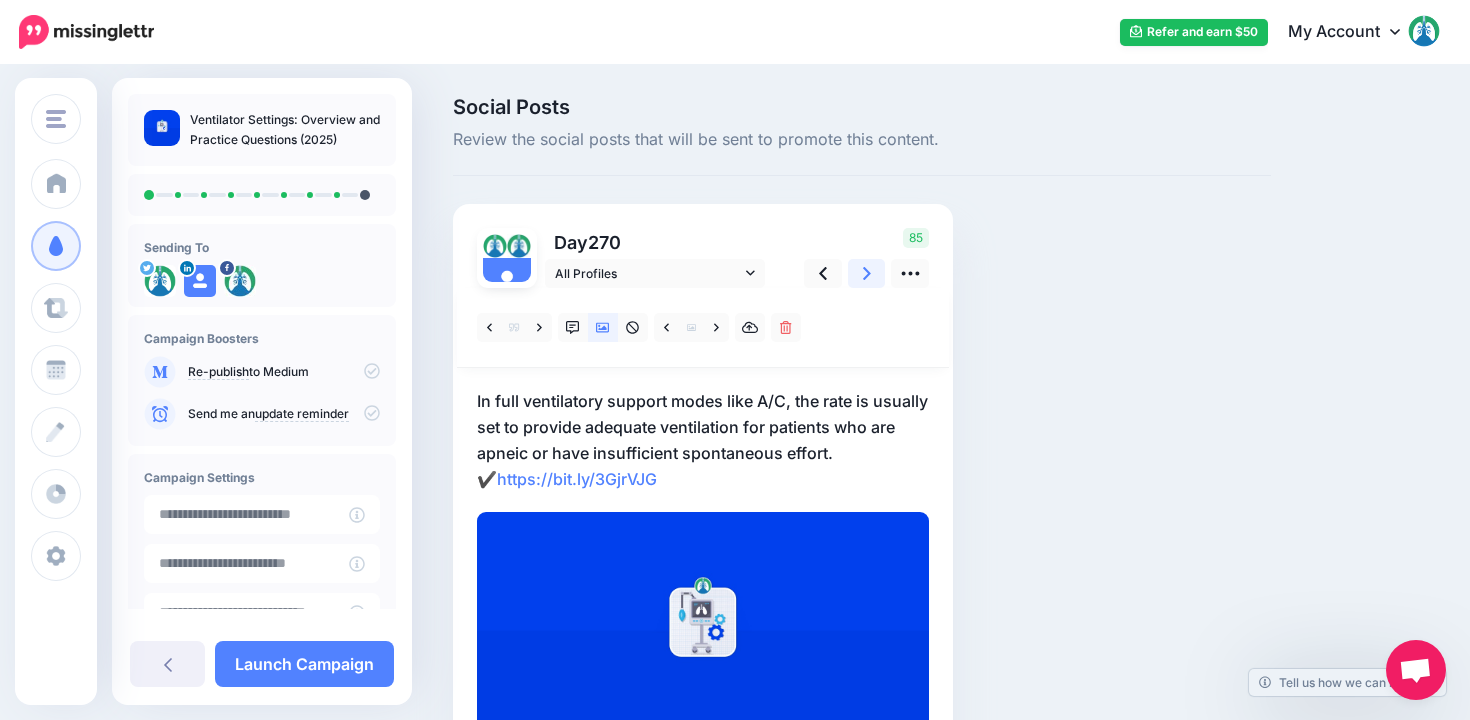 click 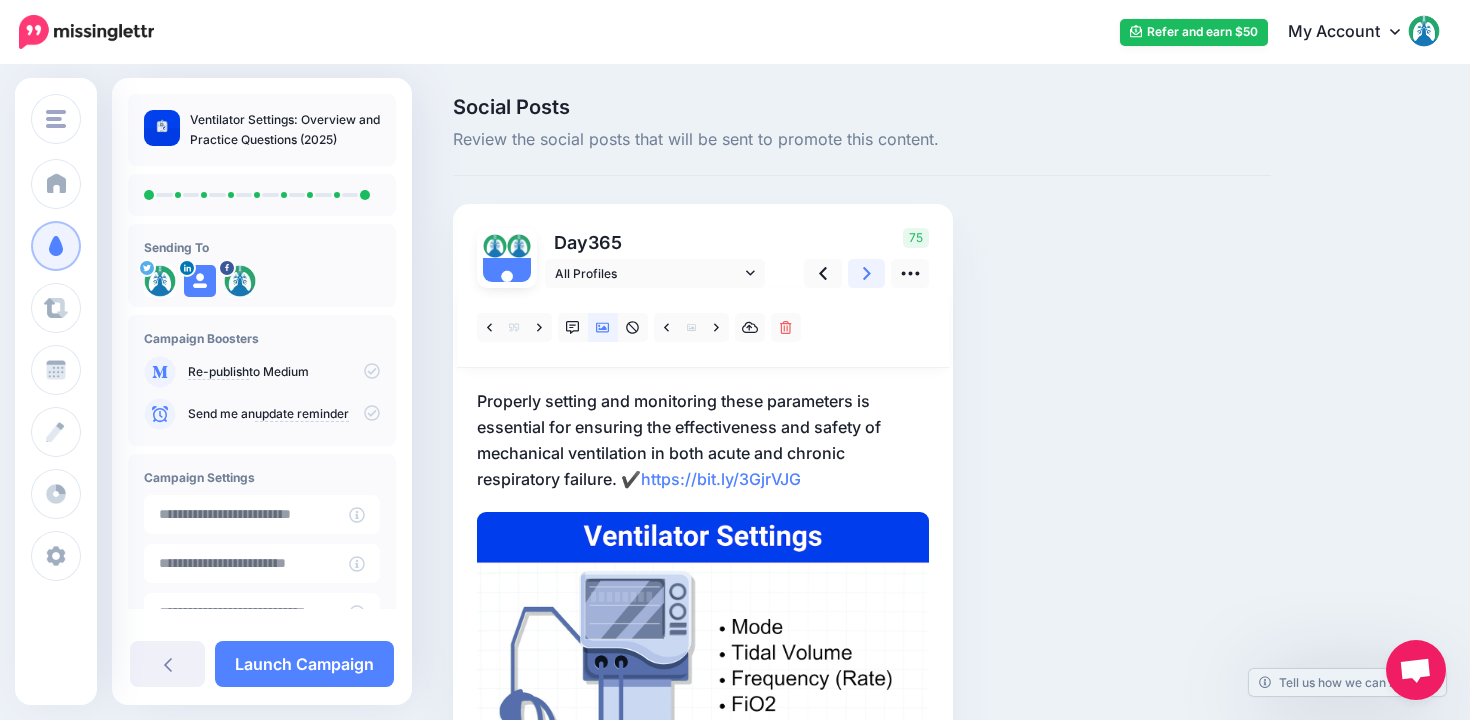 click 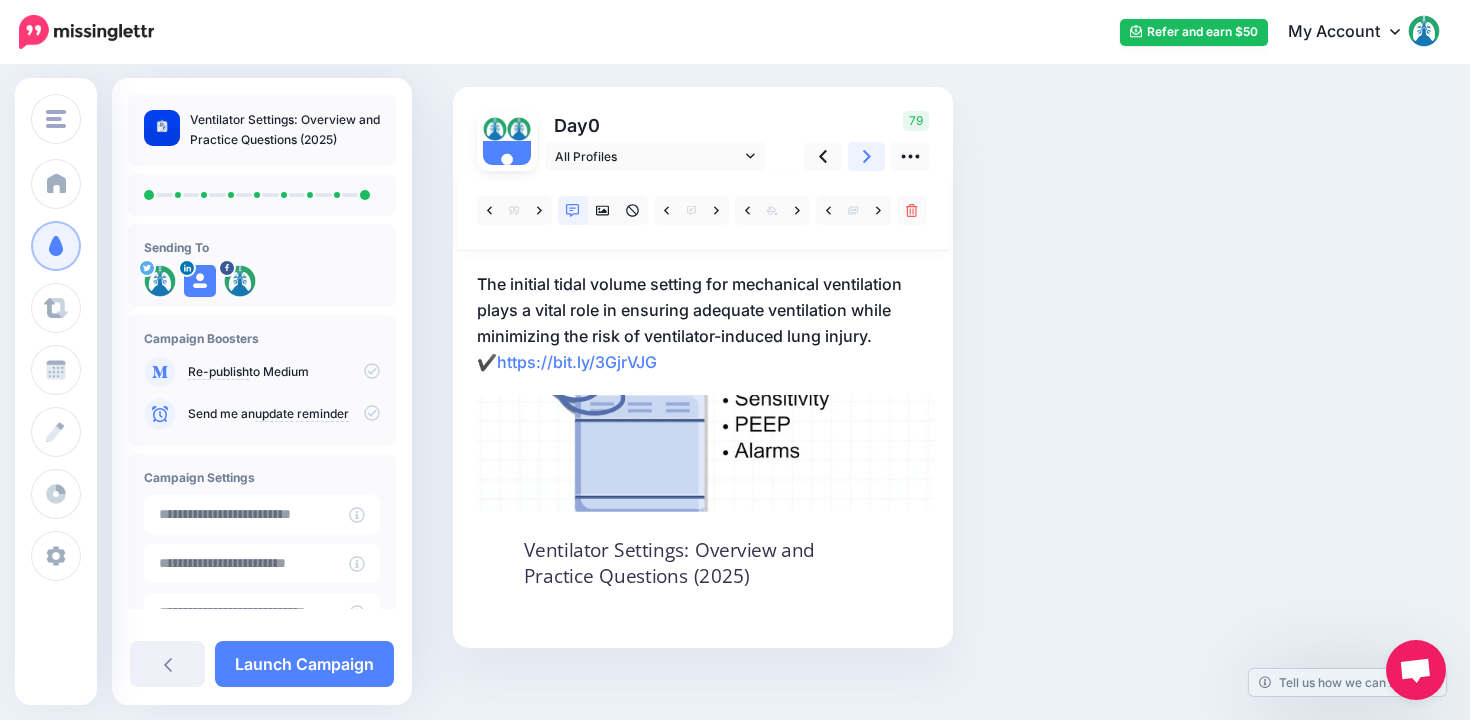 scroll, scrollTop: 135, scrollLeft: 0, axis: vertical 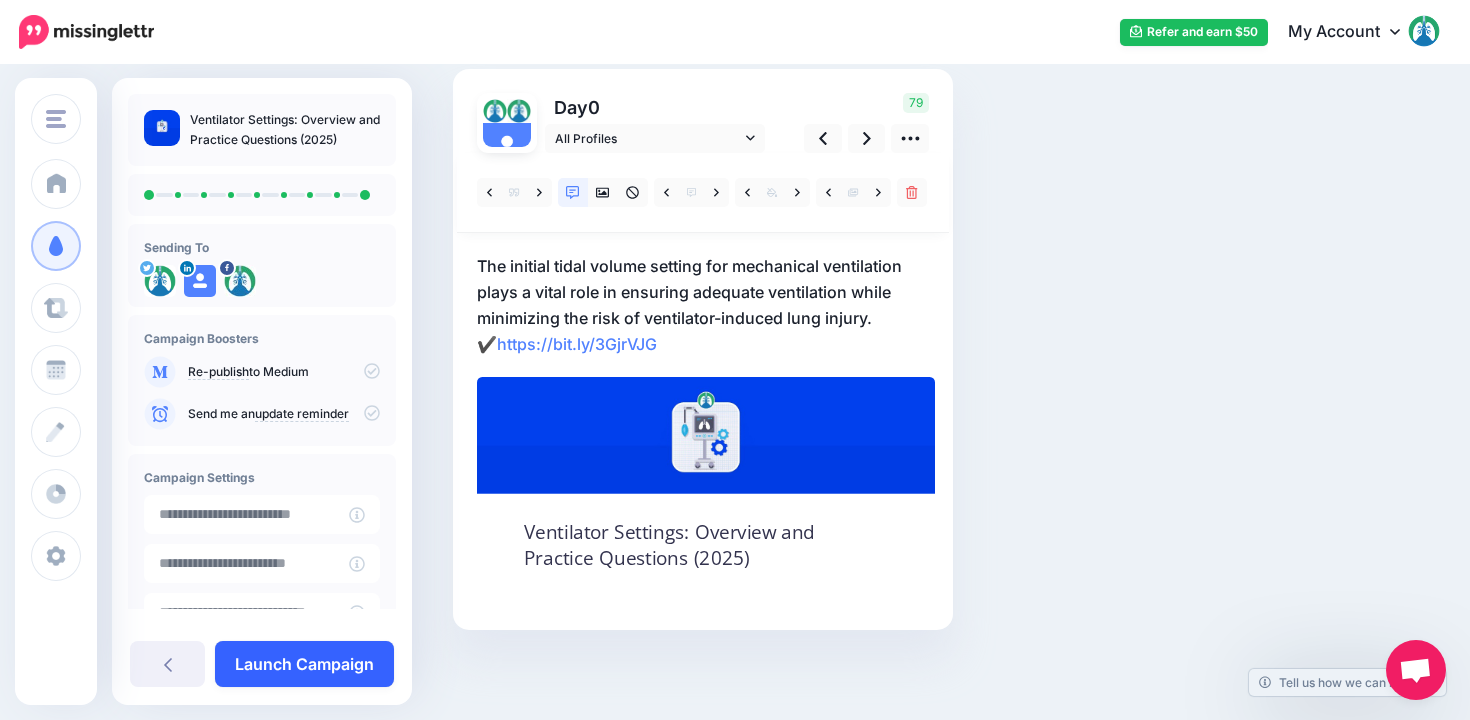 click on "Launch Campaign" at bounding box center [304, 664] 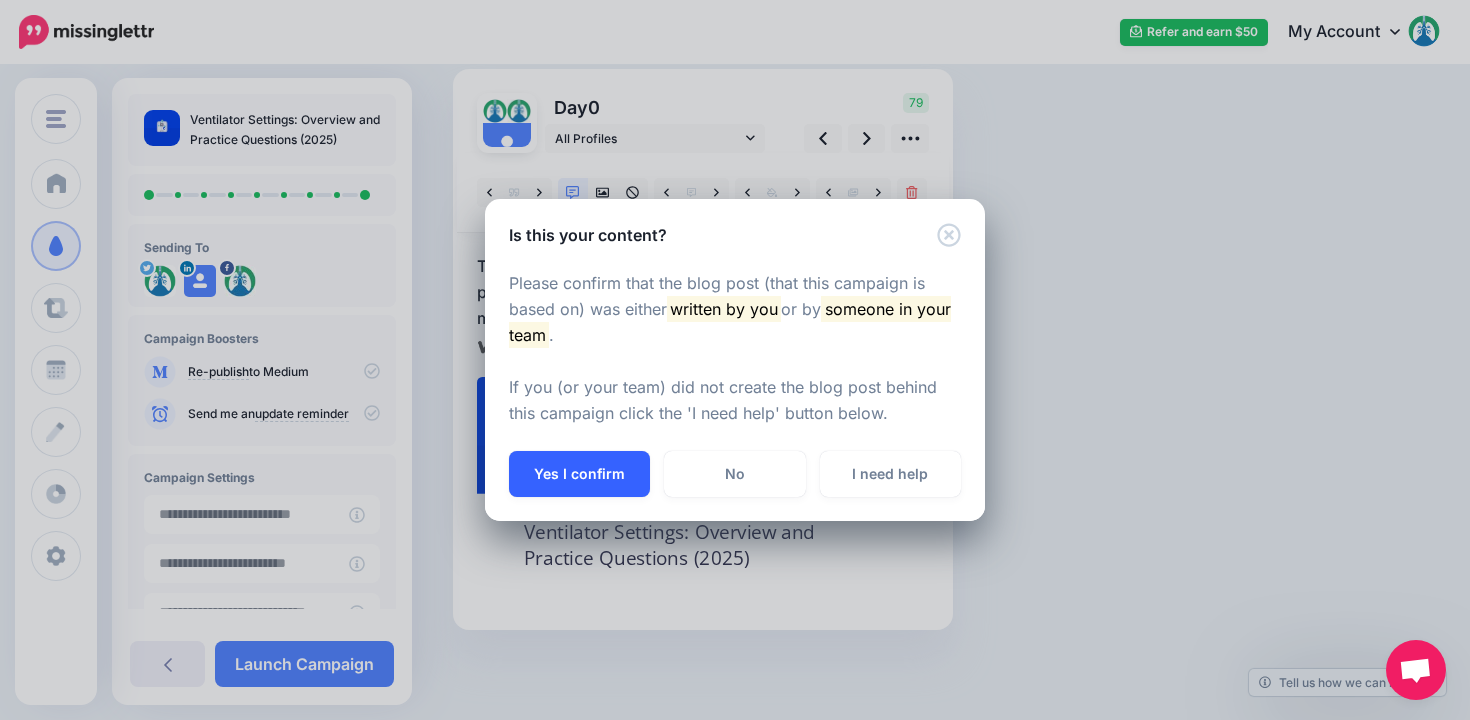 click on "Yes I confirm" at bounding box center (579, 474) 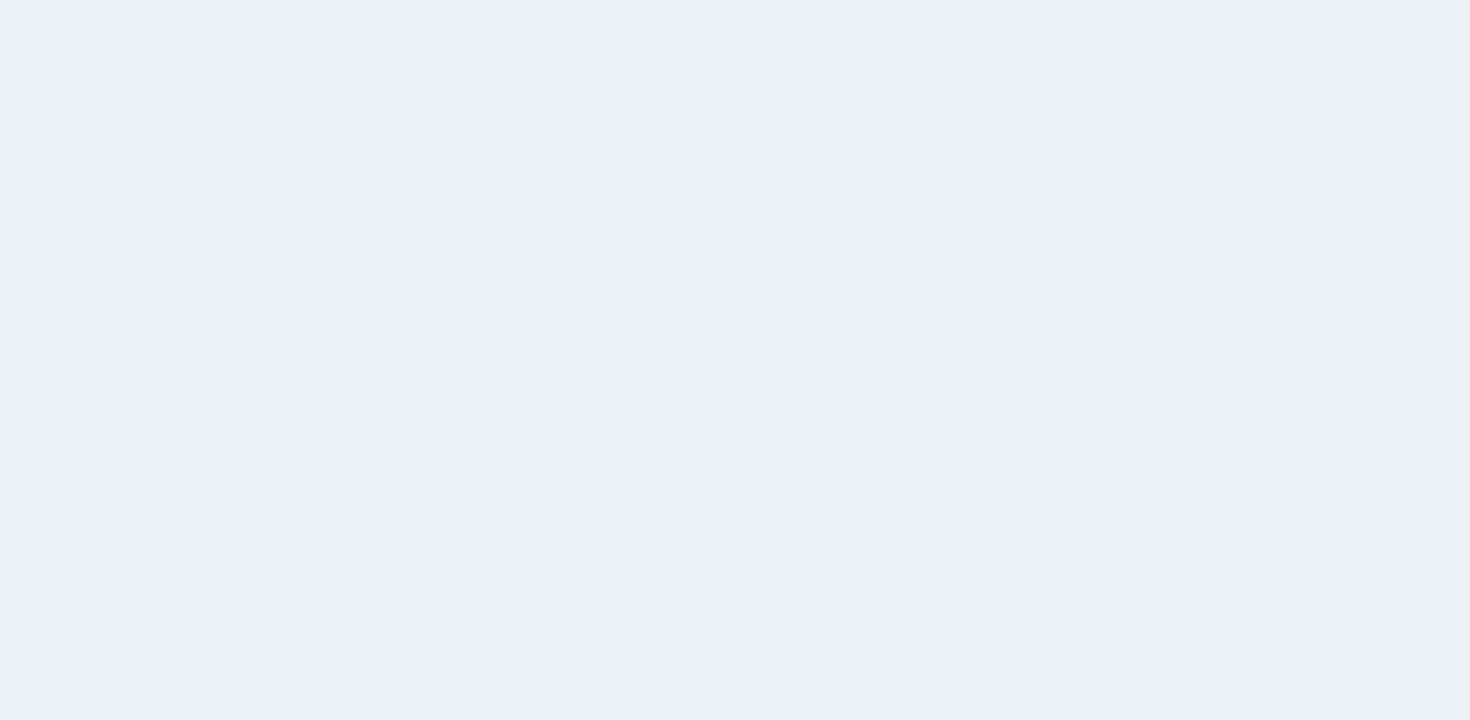 scroll, scrollTop: 0, scrollLeft: 0, axis: both 